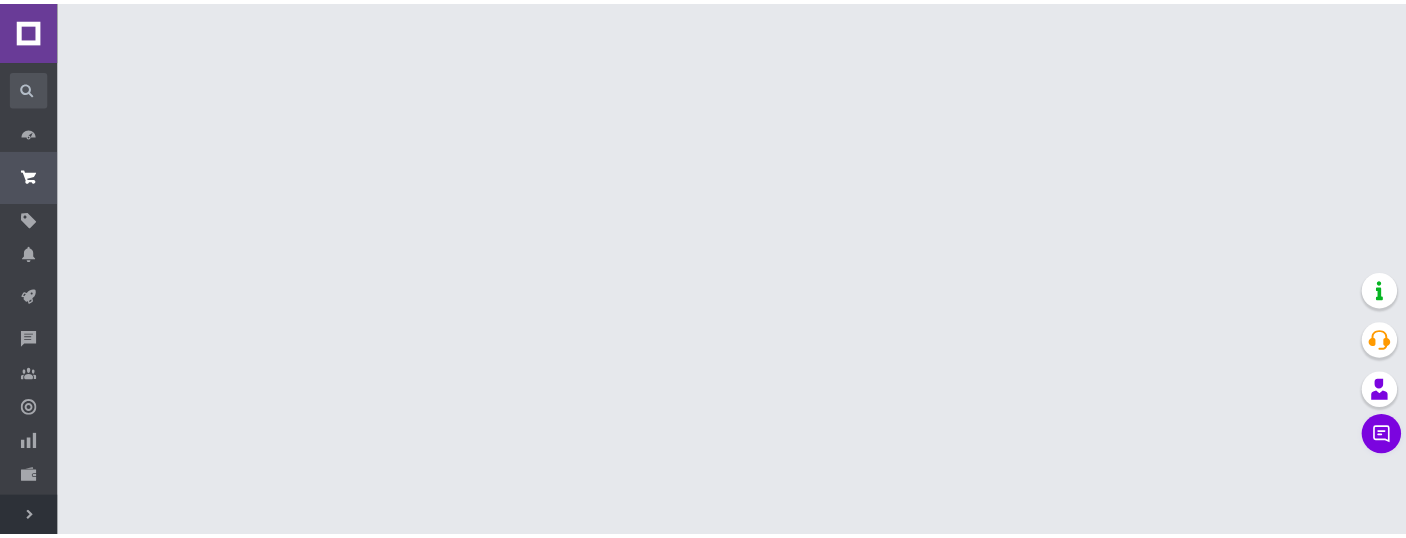 scroll, scrollTop: 0, scrollLeft: 0, axis: both 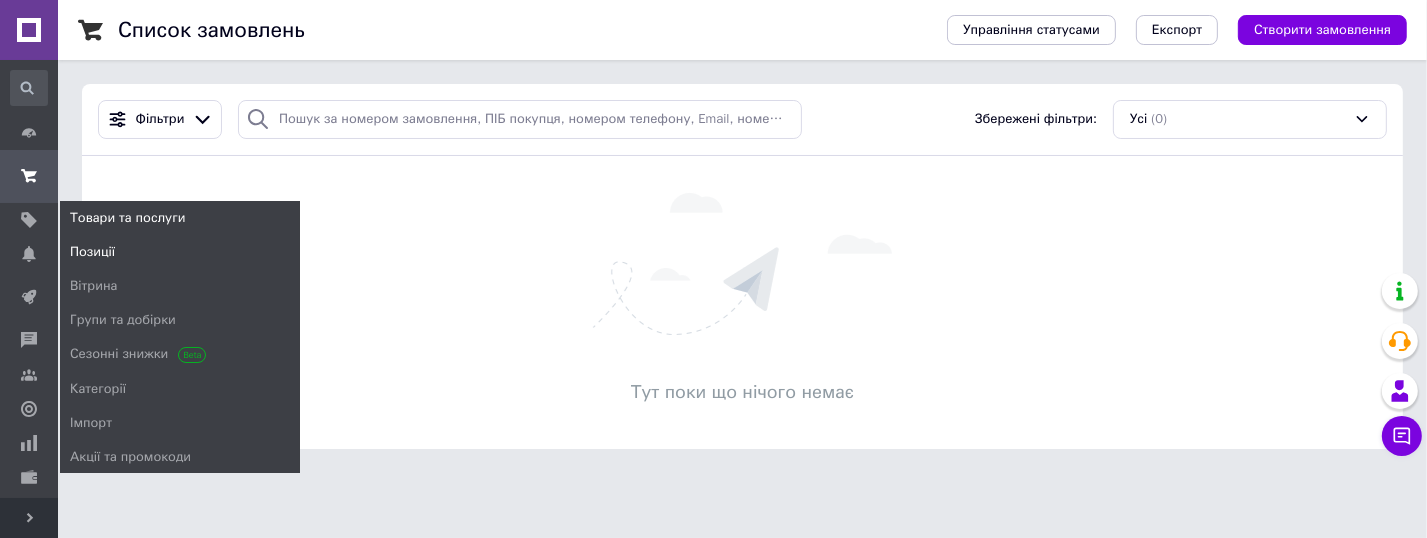 click on "Товари та послуги" at bounding box center (127, 218) 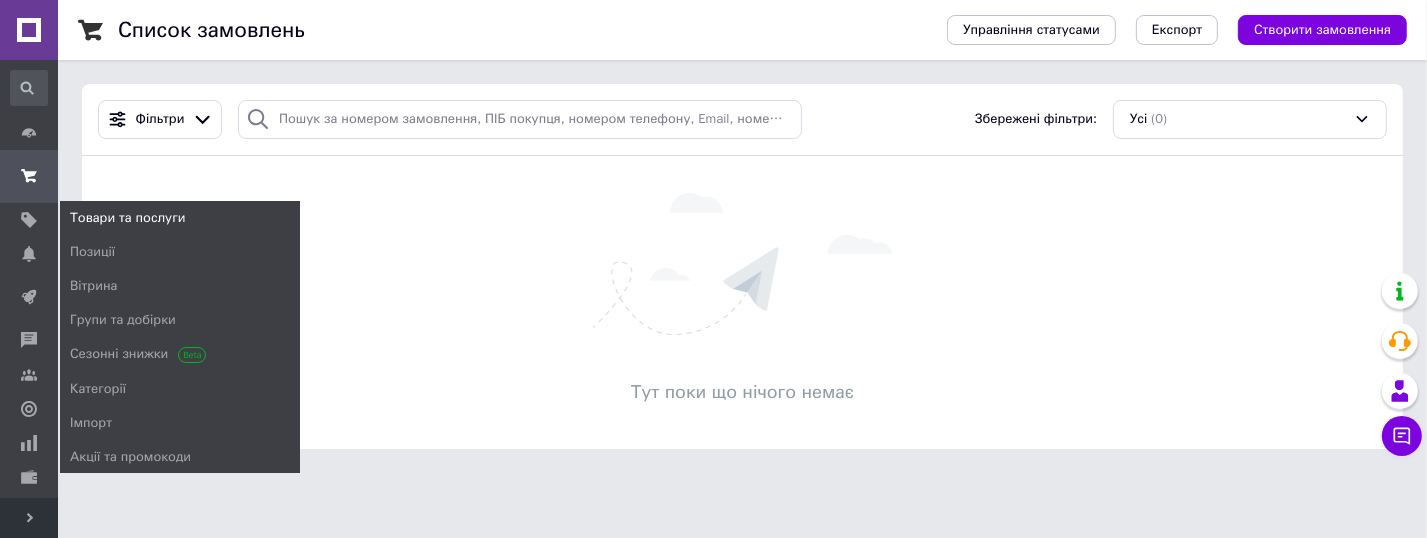 click on "Товари та послуги" at bounding box center (127, 218) 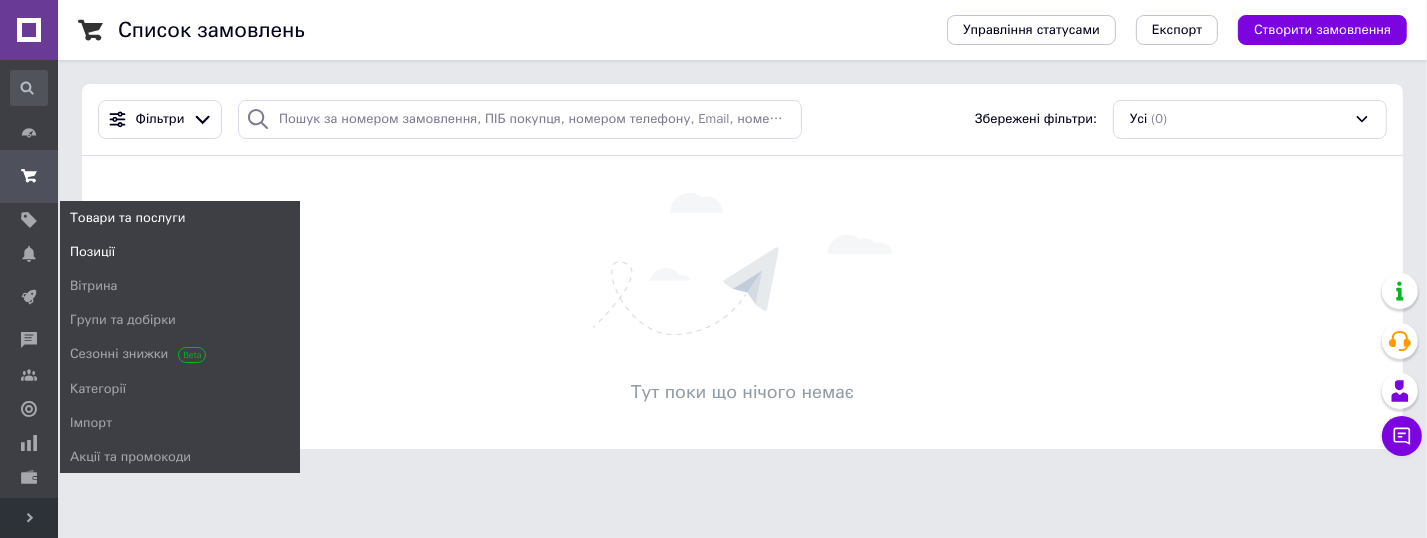 click on "Позиції" at bounding box center [92, 252] 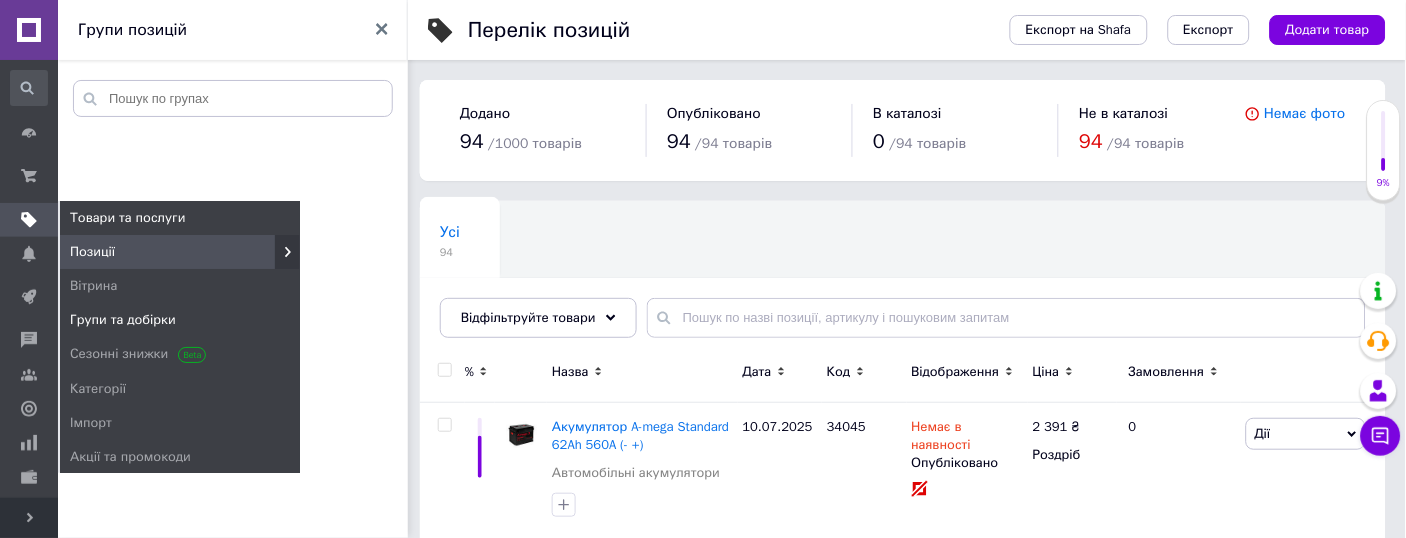 click on "Групи та добірки" at bounding box center (123, 320) 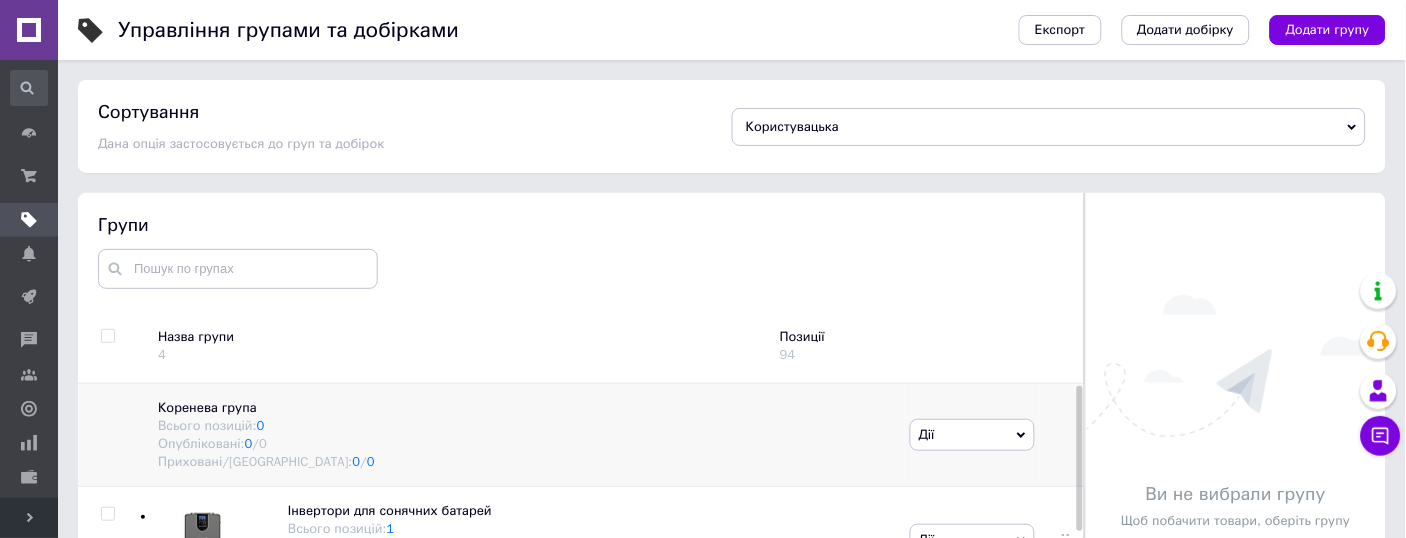 scroll, scrollTop: 113, scrollLeft: 0, axis: vertical 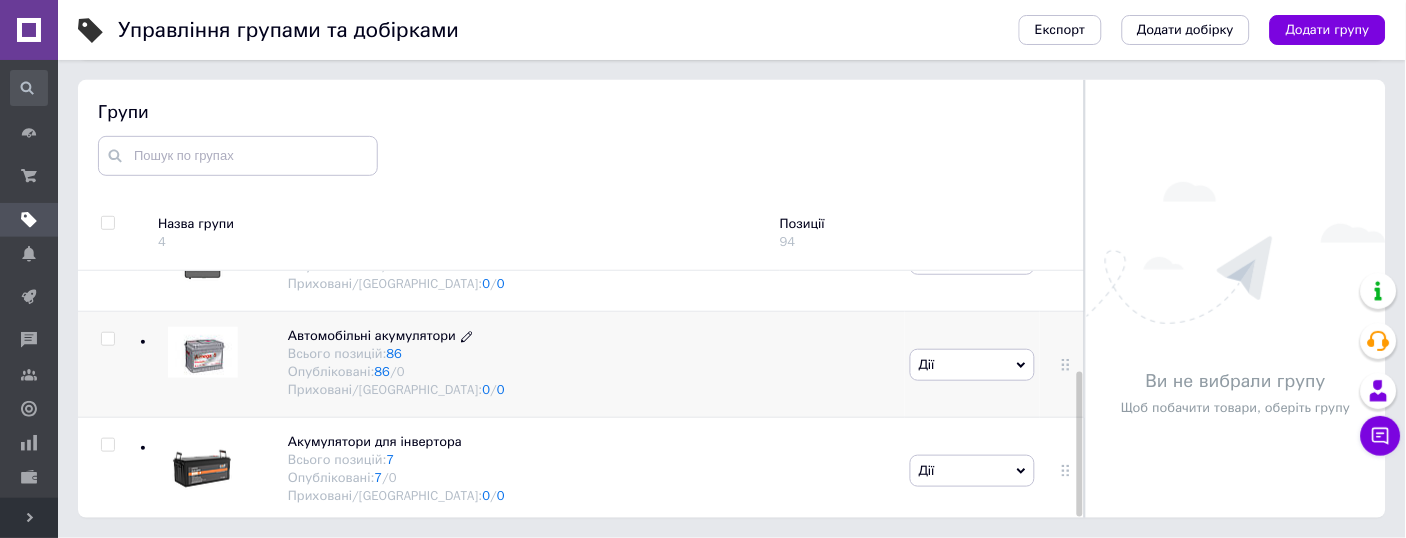 click on "Автомобільні акумулятори" at bounding box center [372, 335] 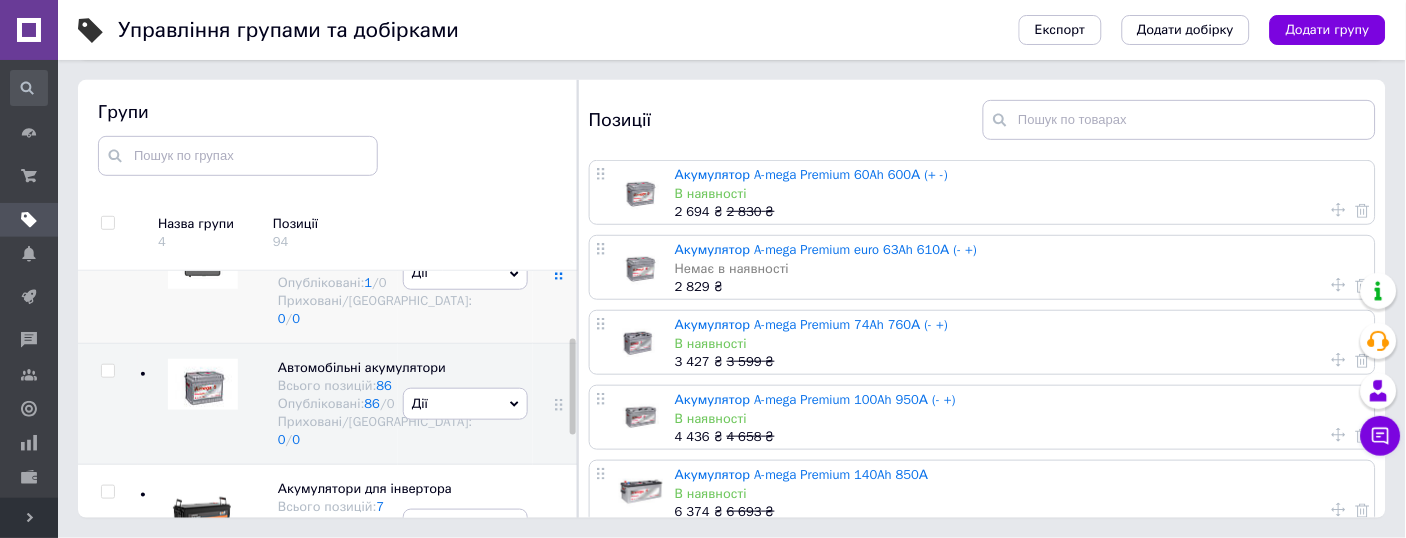 click 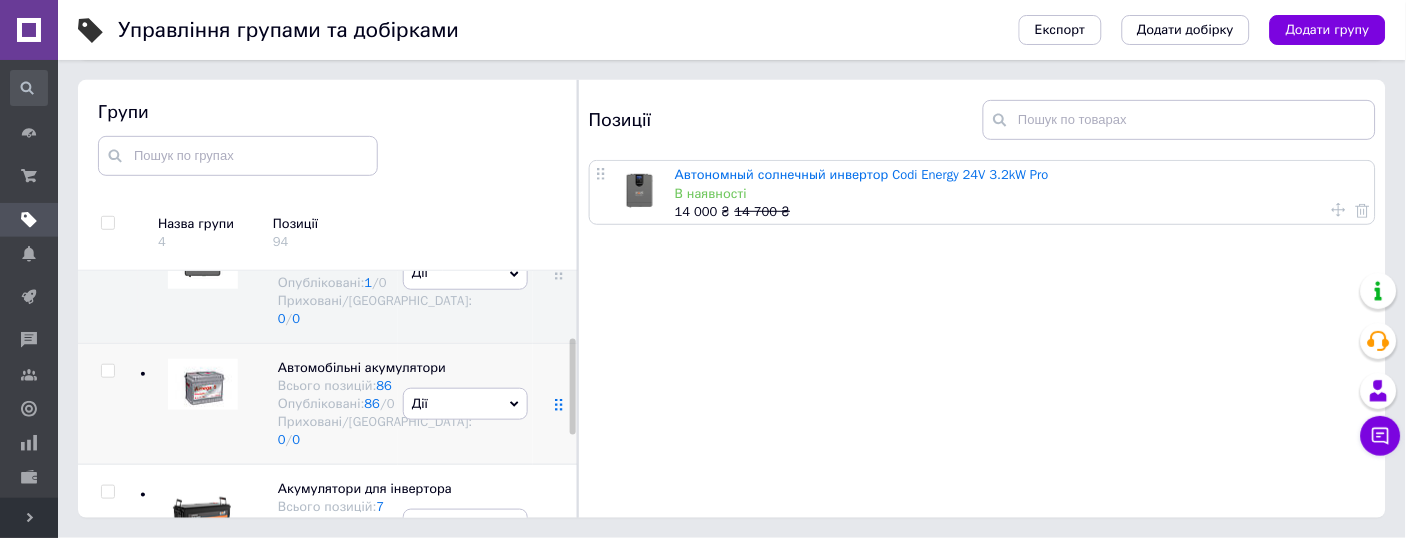 click 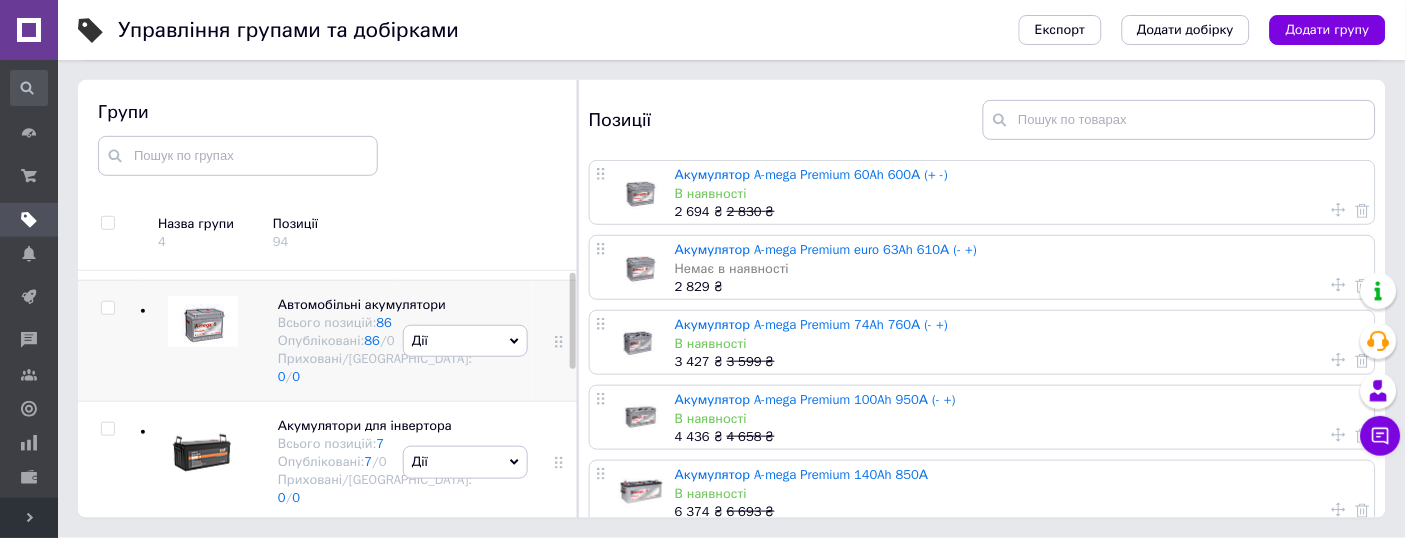 scroll, scrollTop: 0, scrollLeft: 0, axis: both 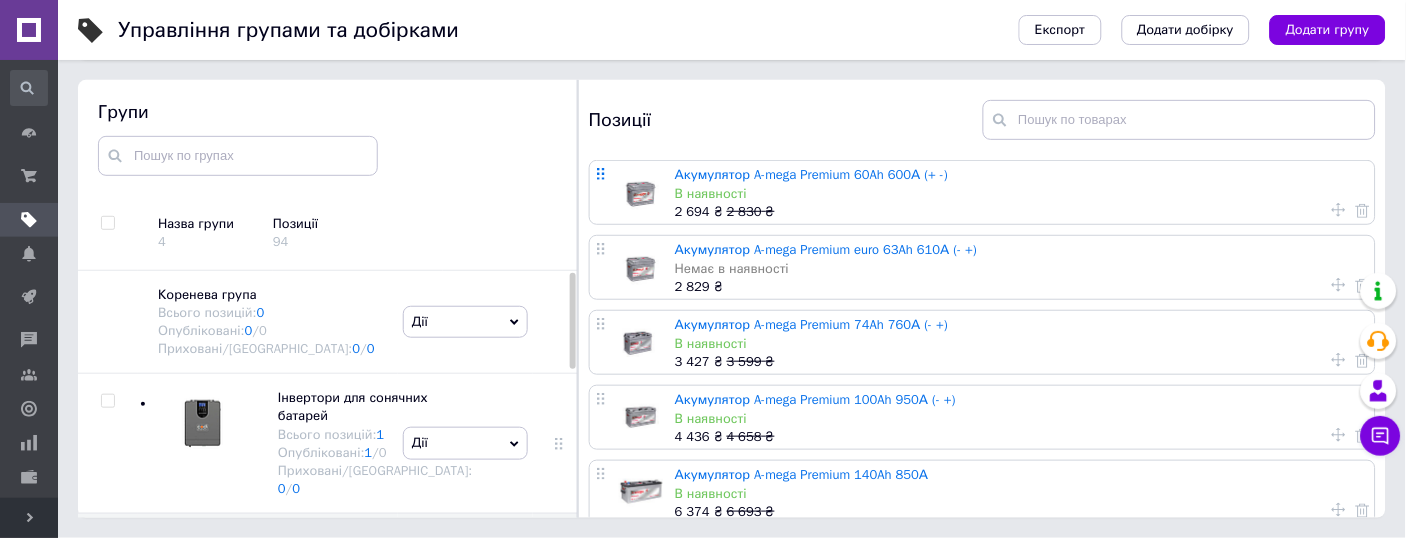 click 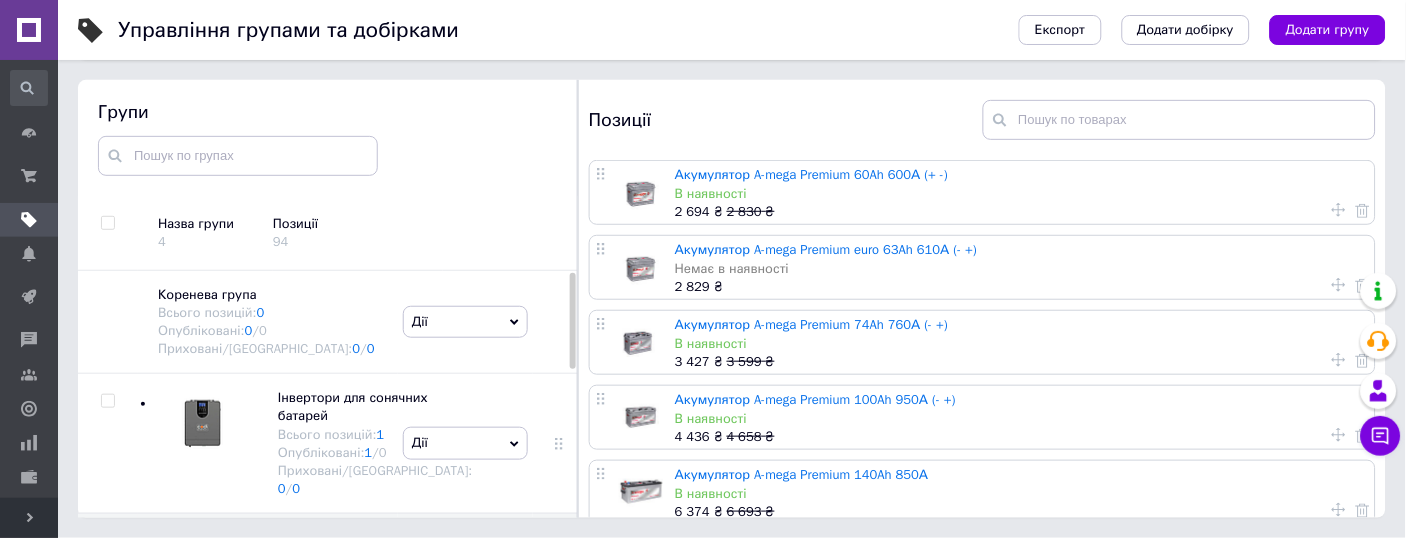 drag, startPoint x: 602, startPoint y: 174, endPoint x: 530, endPoint y: 205, distance: 78.39005 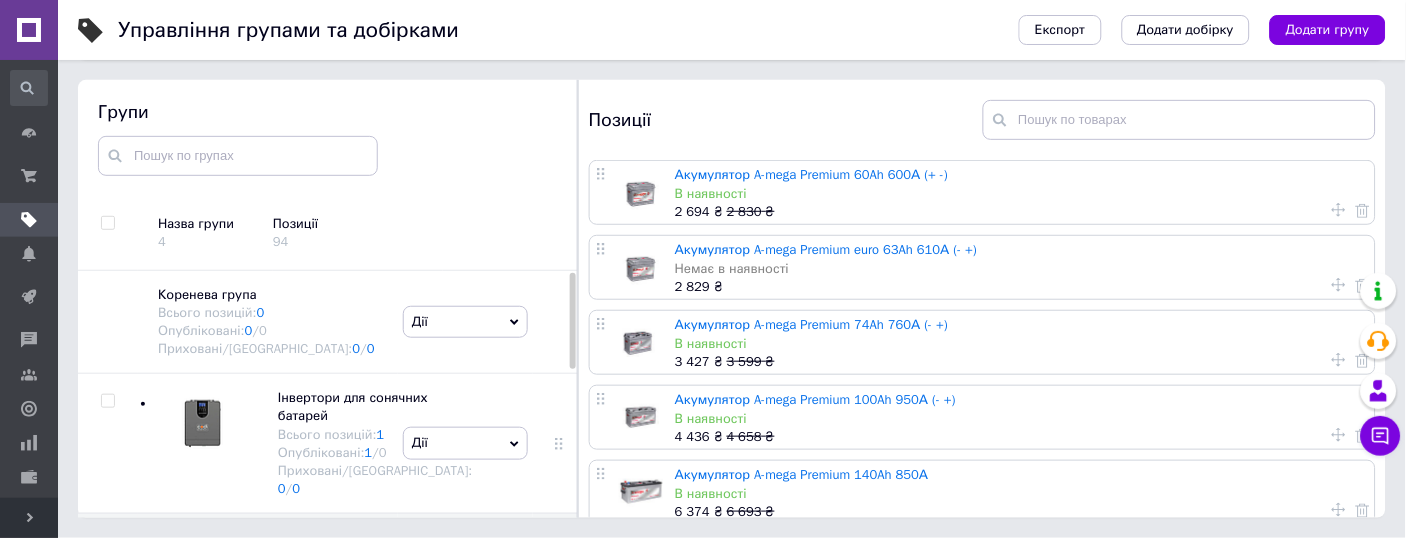 click 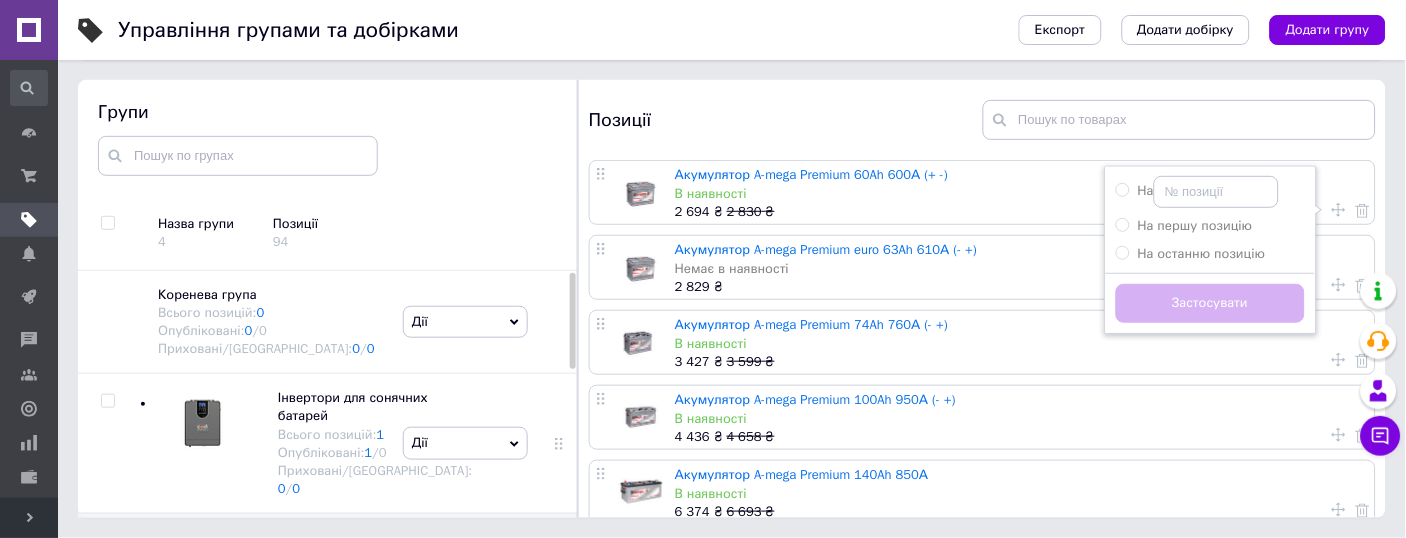 click on "Позиції 94" at bounding box center [358, 233] 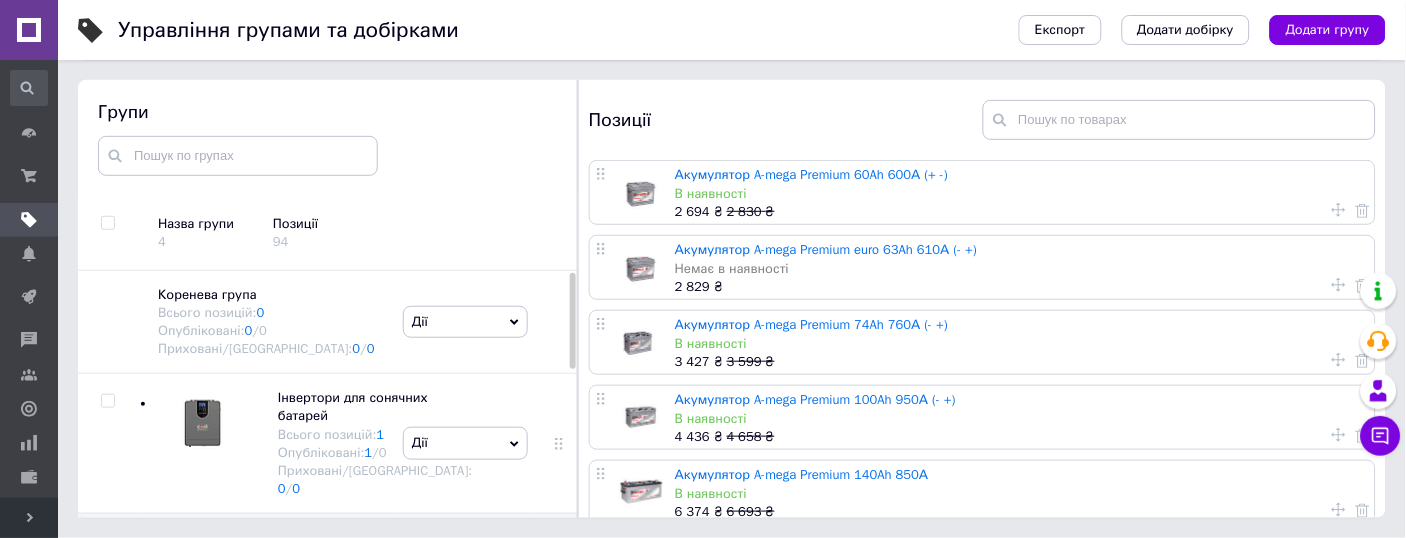 click on "Назва групи" at bounding box center (208, 224) 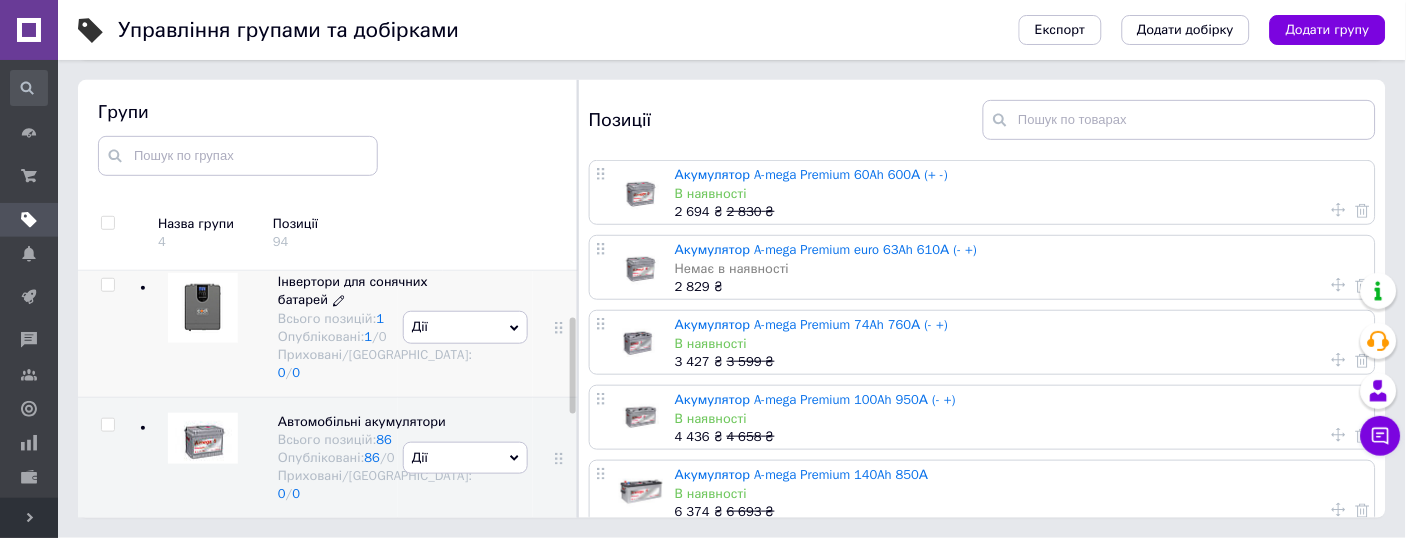 scroll, scrollTop: 249, scrollLeft: 0, axis: vertical 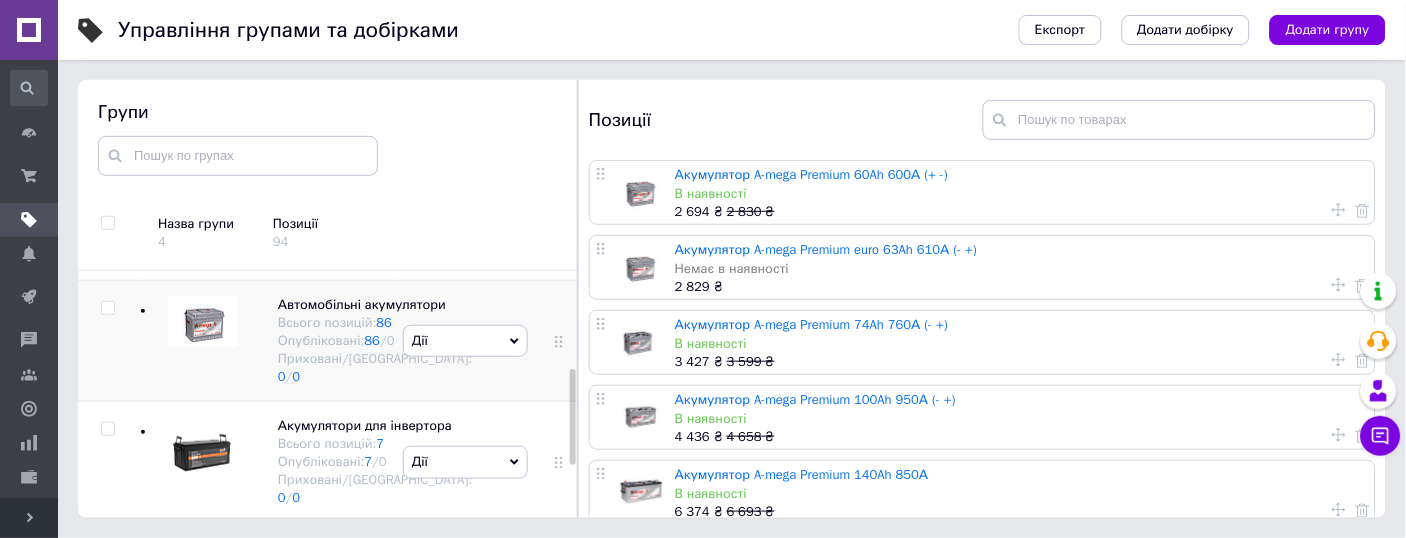 click at bounding box center (107, 308) 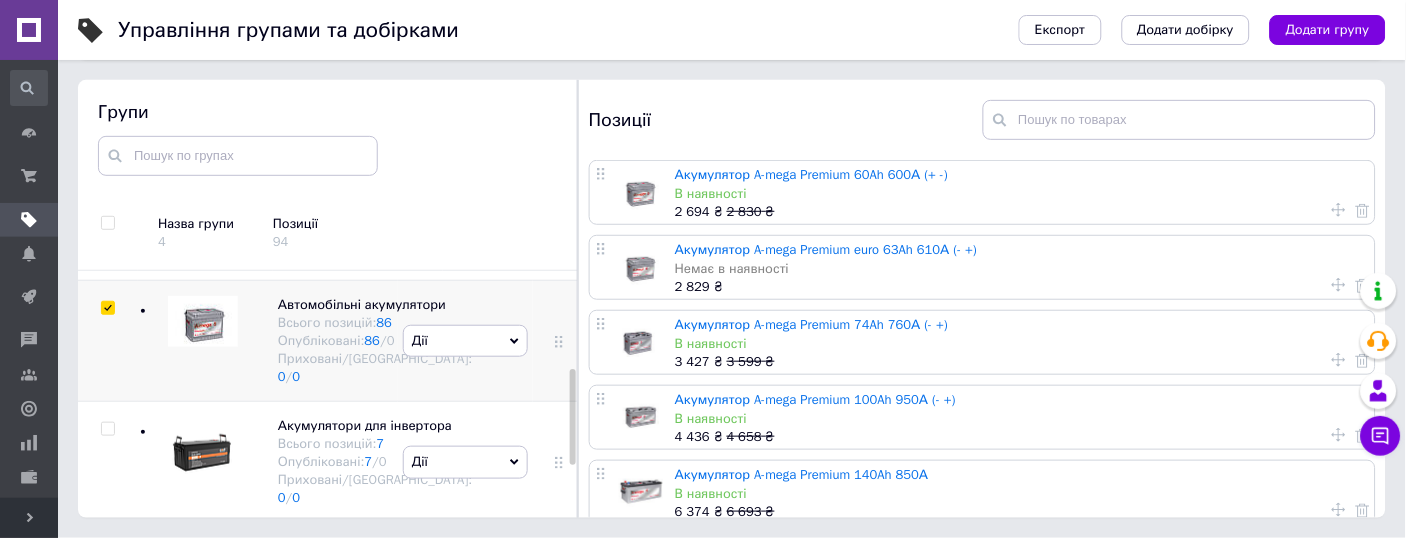 checkbox on "true" 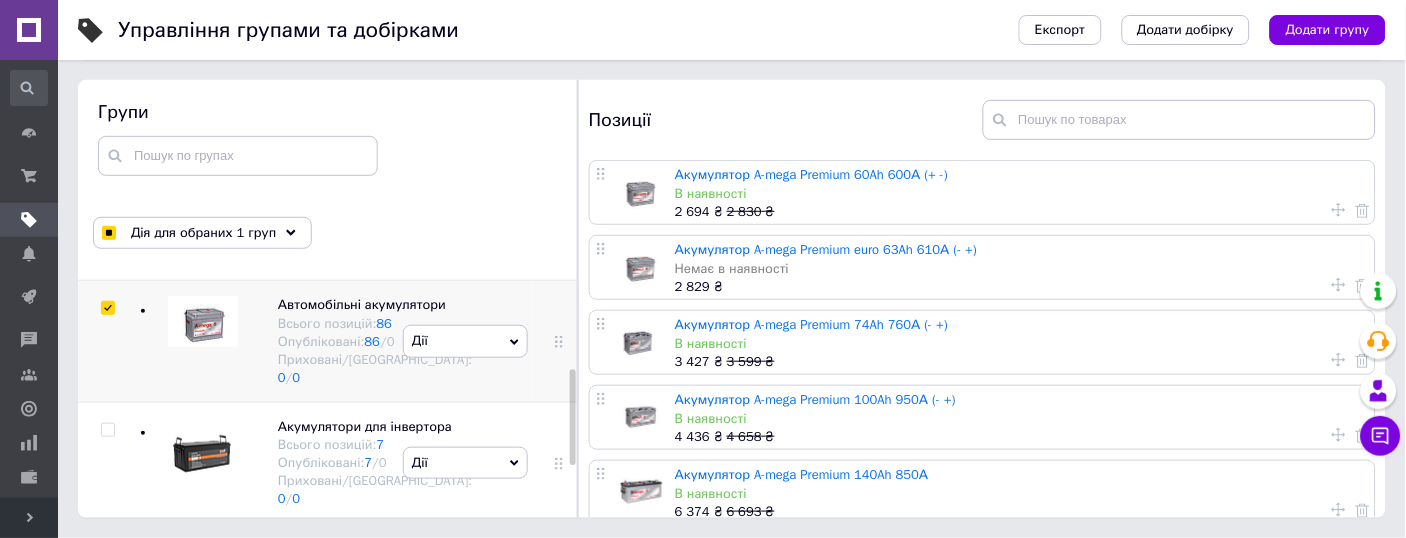 click on "Дії" at bounding box center (465, 341) 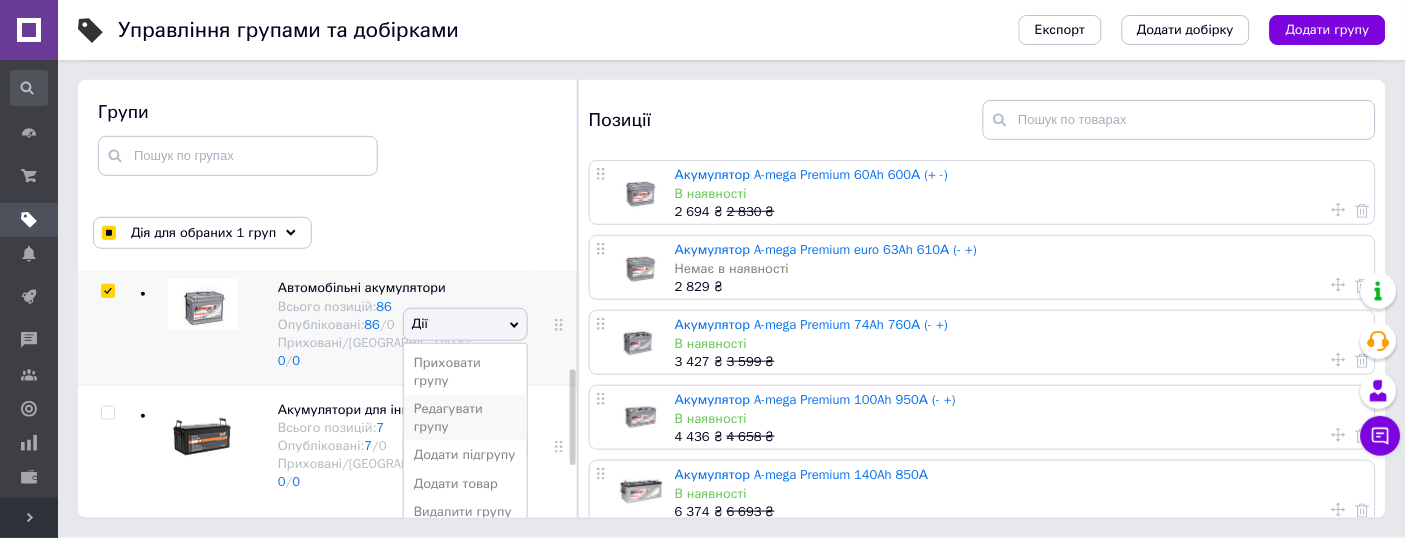 click on "Редагувати групу" at bounding box center (465, 418) 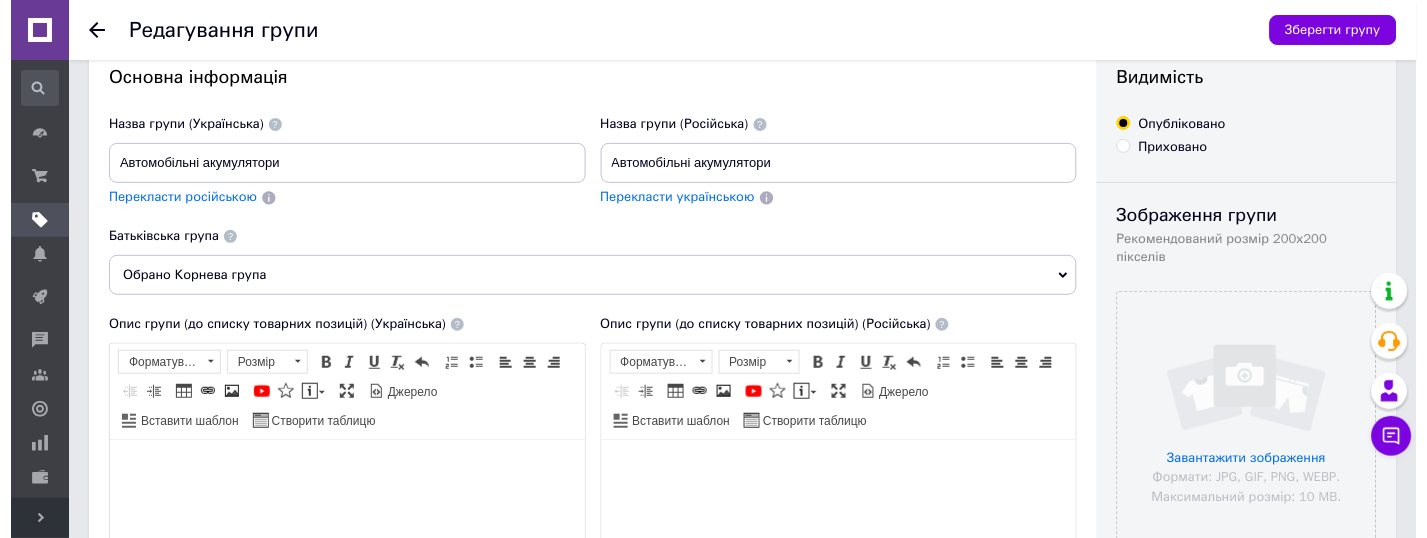 scroll, scrollTop: 0, scrollLeft: 0, axis: both 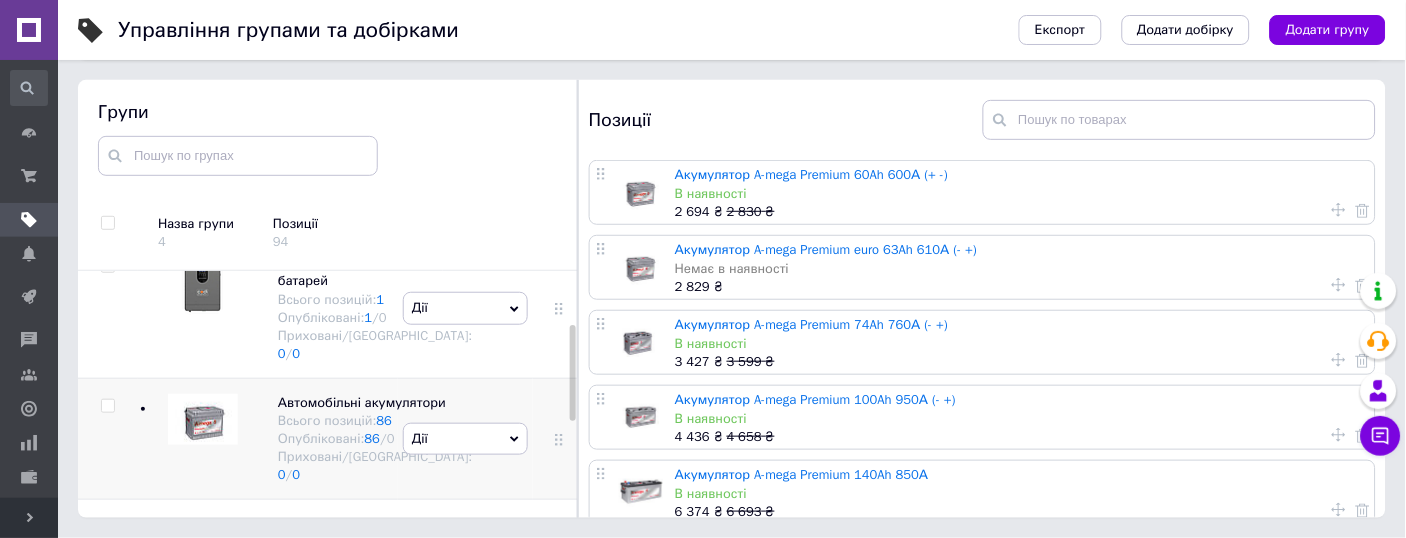 click at bounding box center [107, 406] 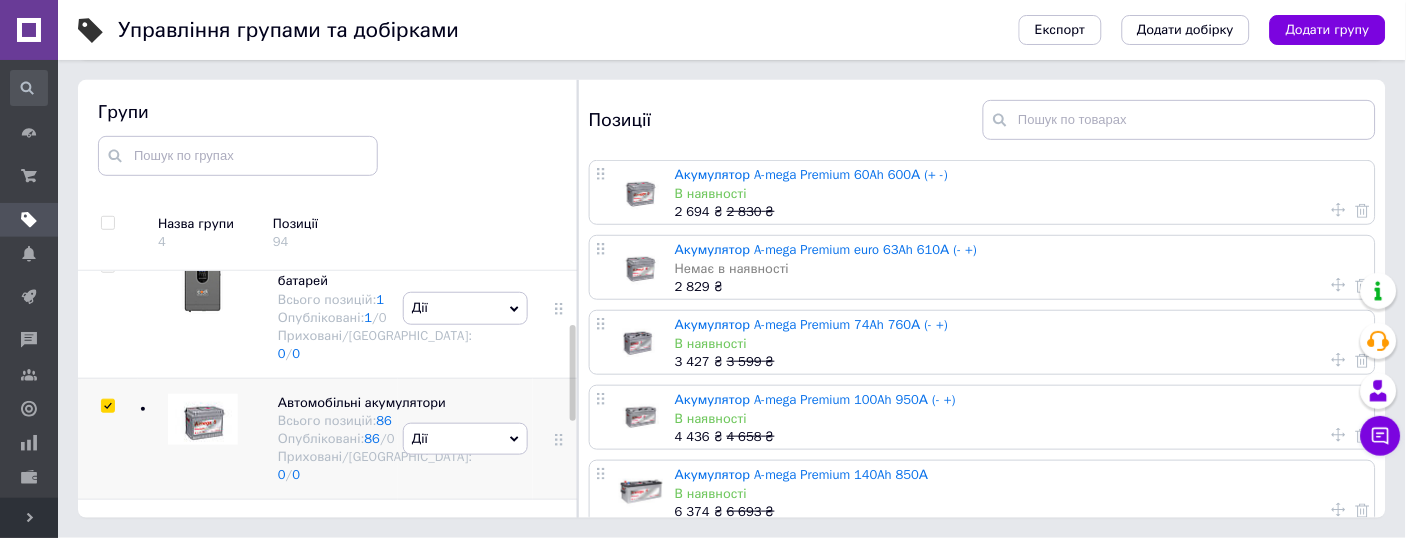 checkbox on "true" 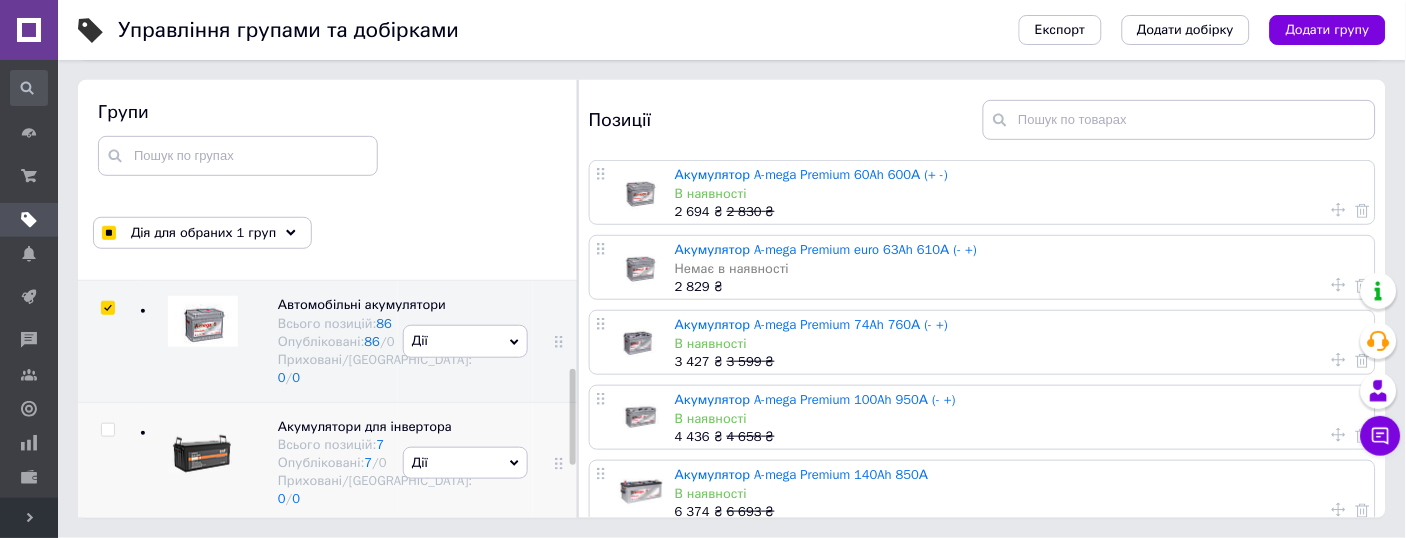 scroll, scrollTop: 248, scrollLeft: 0, axis: vertical 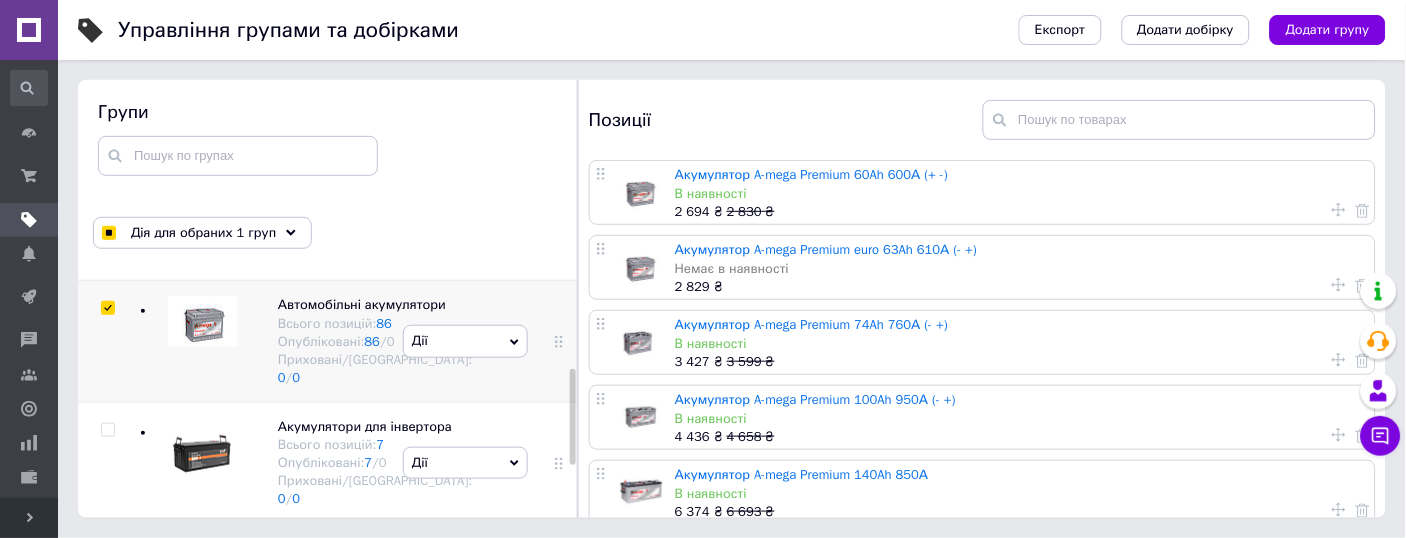 click on "Дії" at bounding box center [465, 341] 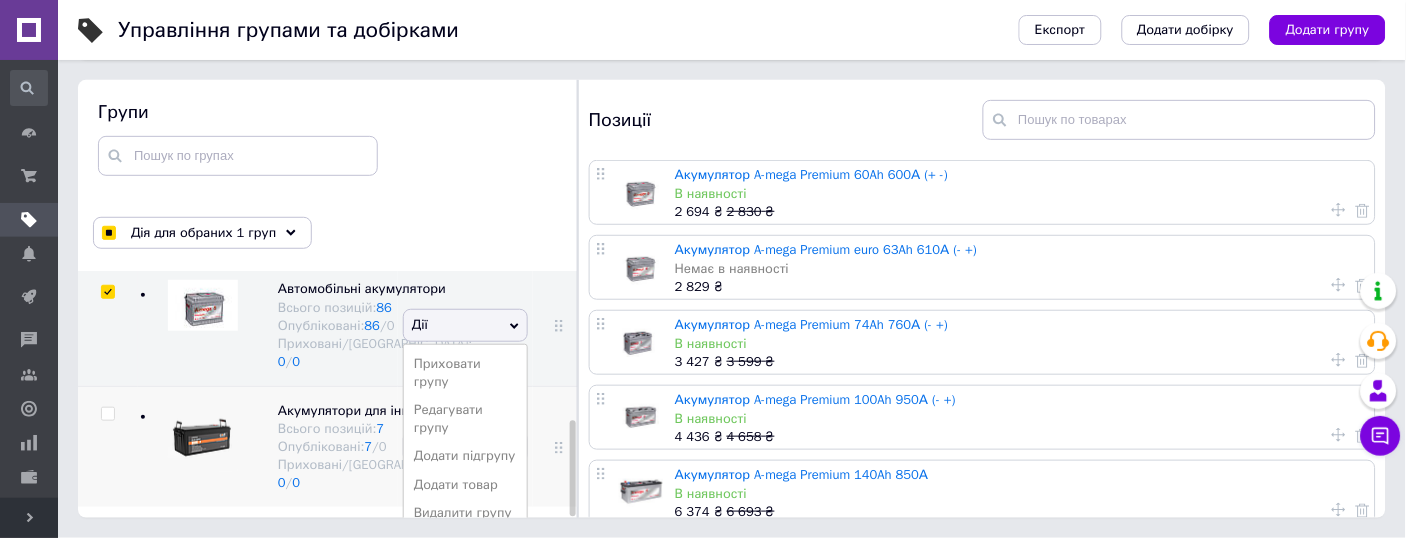 scroll, scrollTop: 381, scrollLeft: 0, axis: vertical 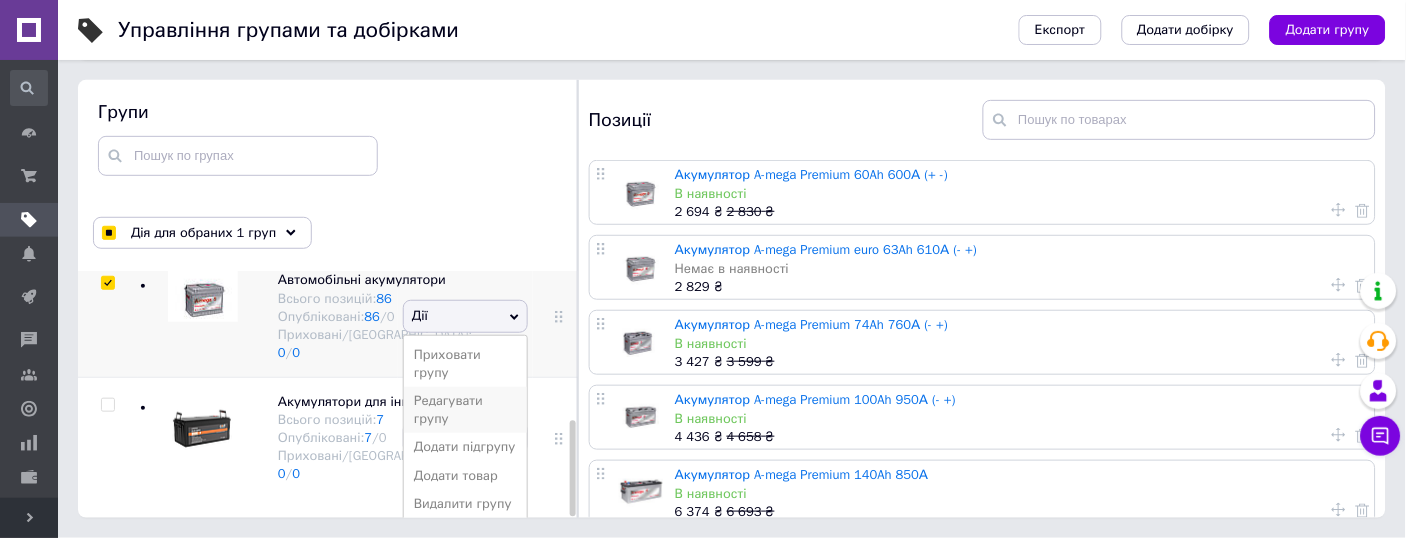 click on "Редагувати групу" at bounding box center (465, 410) 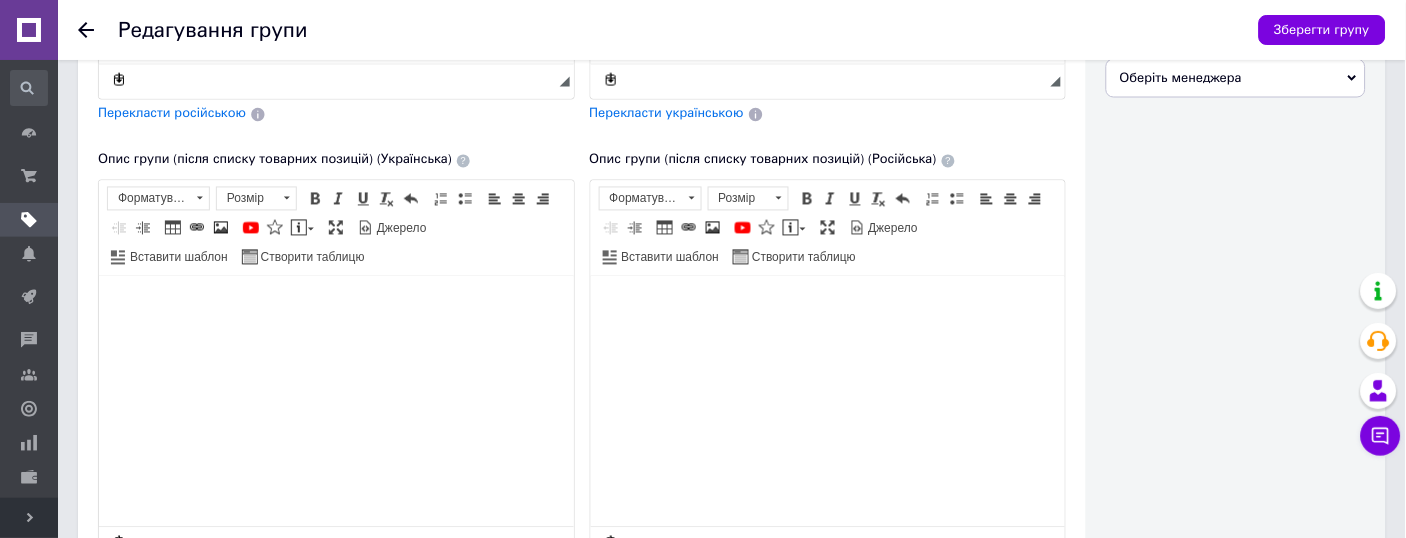 scroll, scrollTop: 840, scrollLeft: 0, axis: vertical 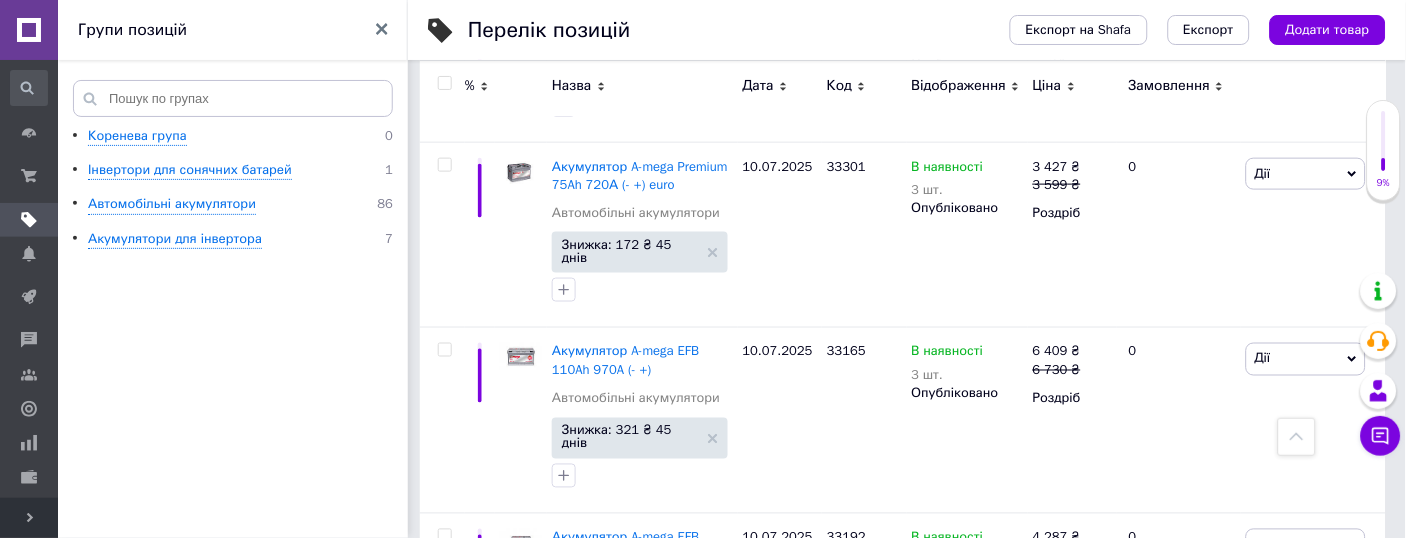 click on "Ціна" at bounding box center (1047, 86) 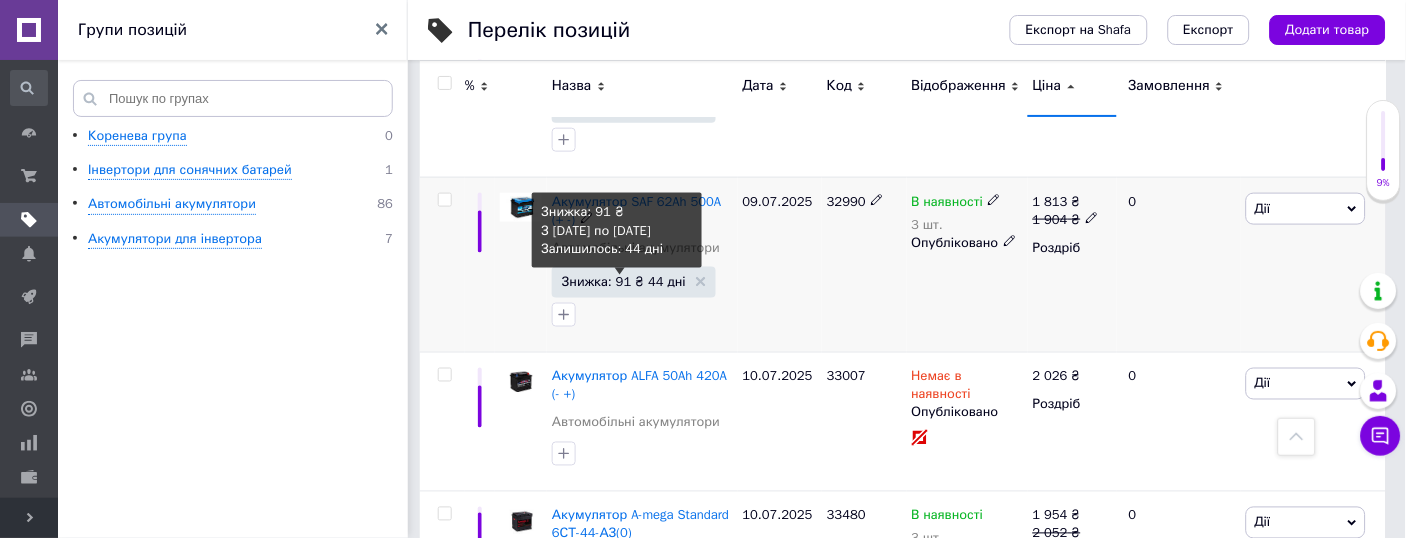 click on "Знижка: 91 ₴ 44 дні" at bounding box center (624, 281) 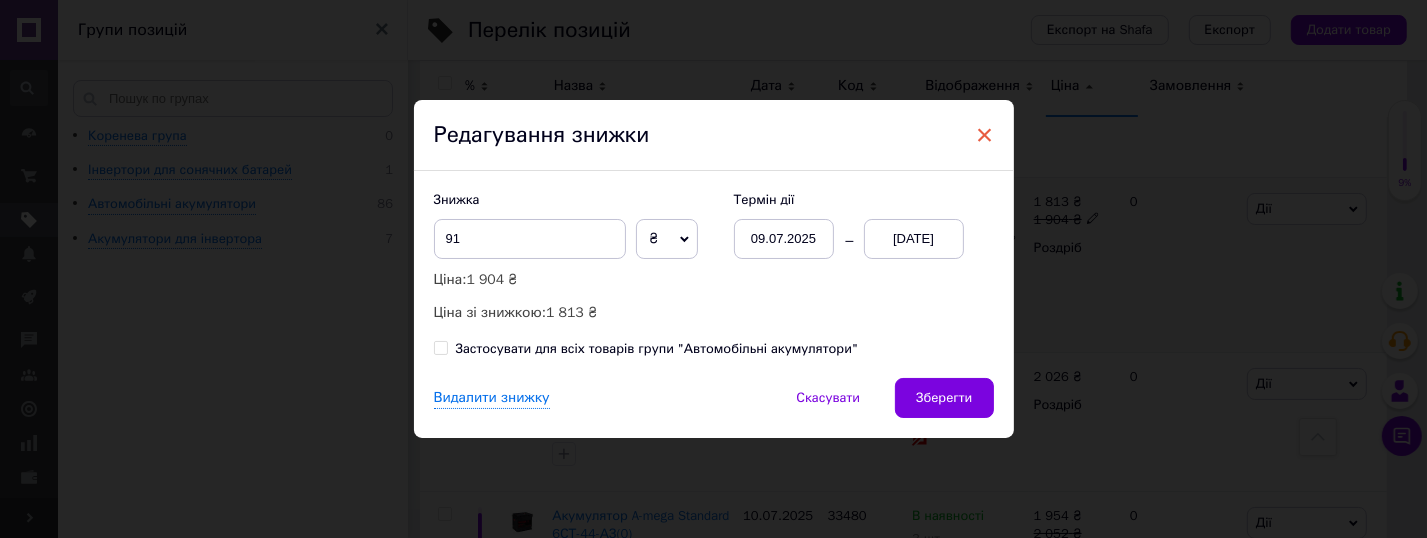 click on "×" at bounding box center (985, 135) 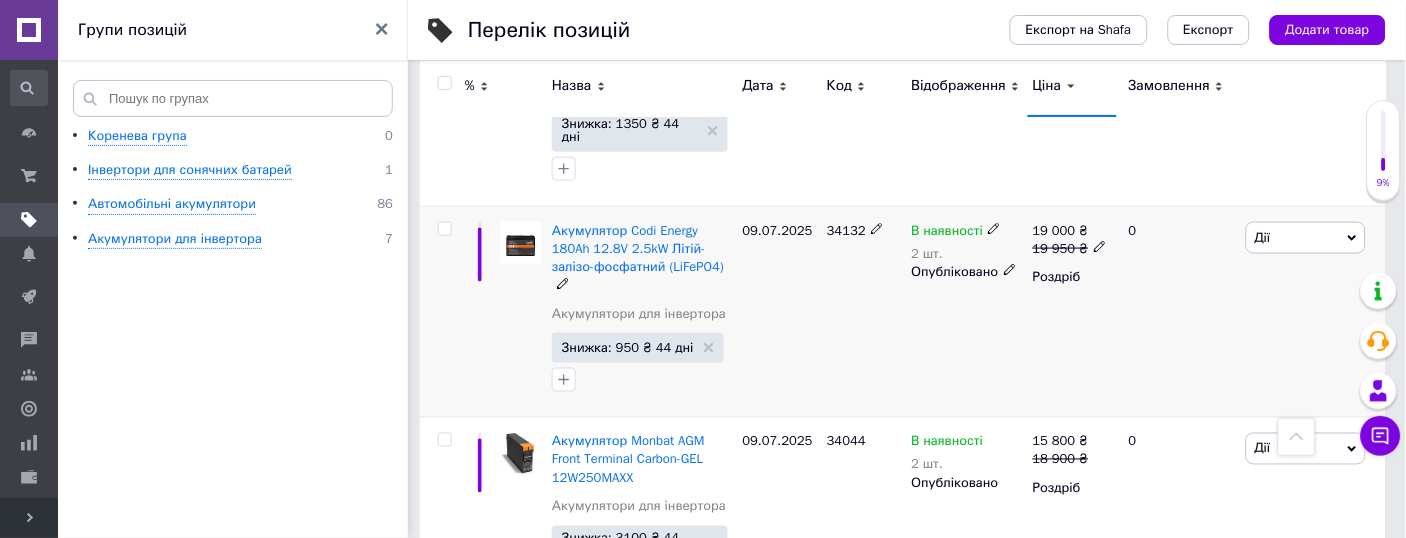 click on "Роздріб" at bounding box center [1072, 277] 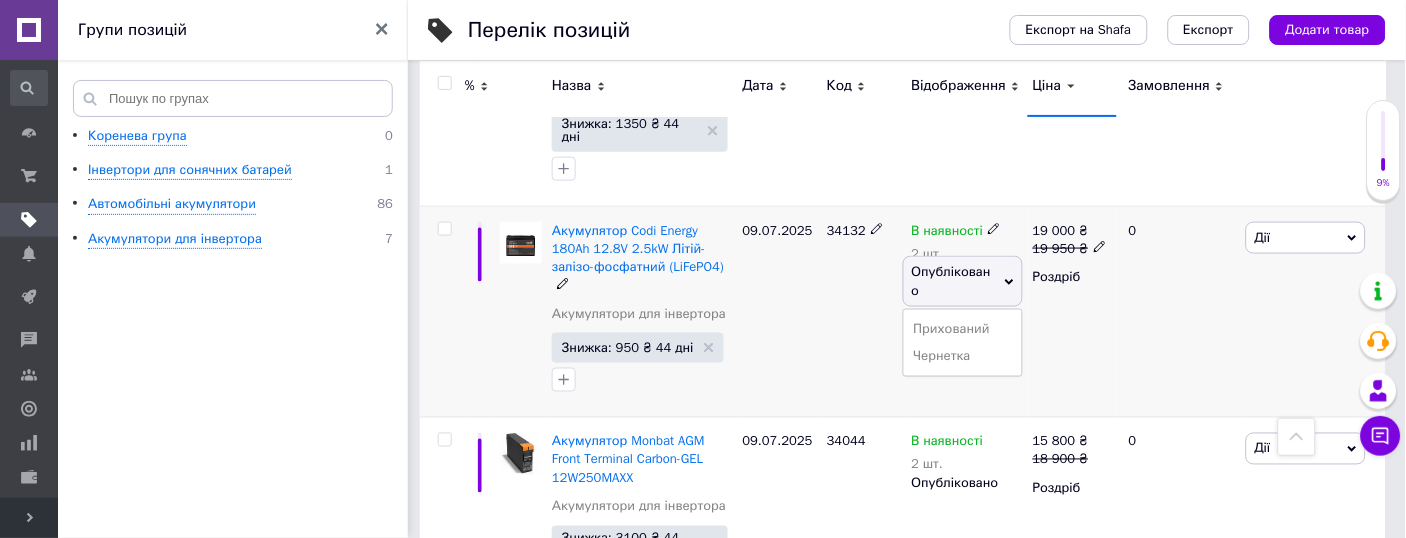 click on "19 000   ₴ 19 950   ₴ Роздріб" at bounding box center [1072, 312] 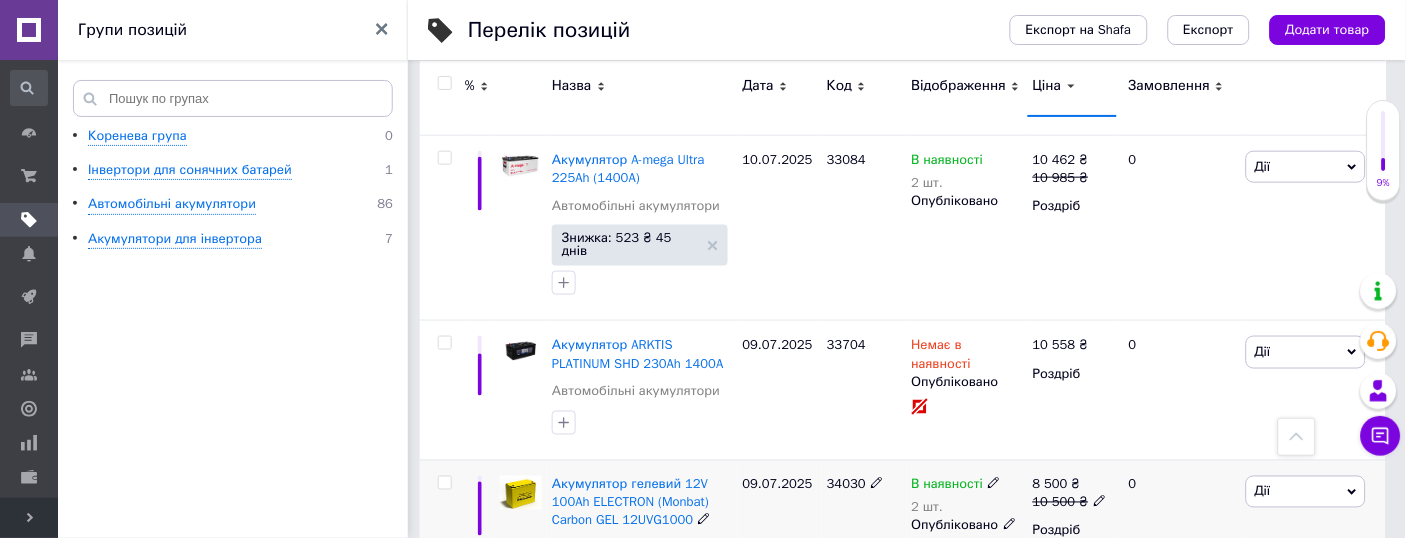 scroll, scrollTop: 1333, scrollLeft: 0, axis: vertical 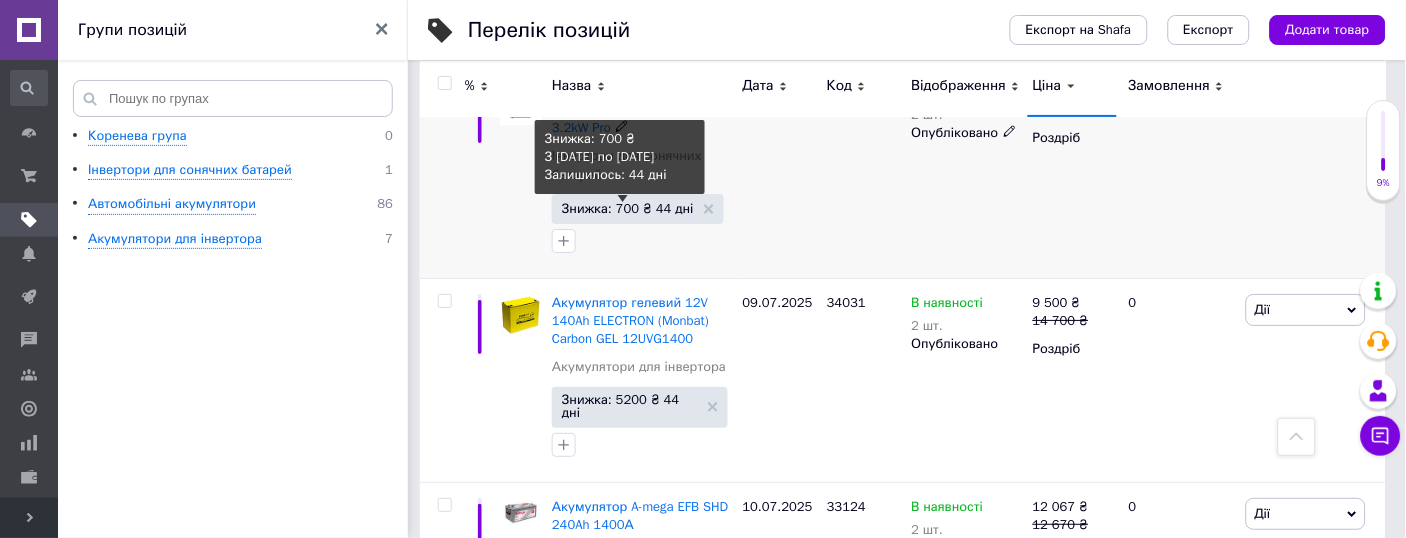 click on "Знижка: 700 ₴ 44 дні" at bounding box center [628, 208] 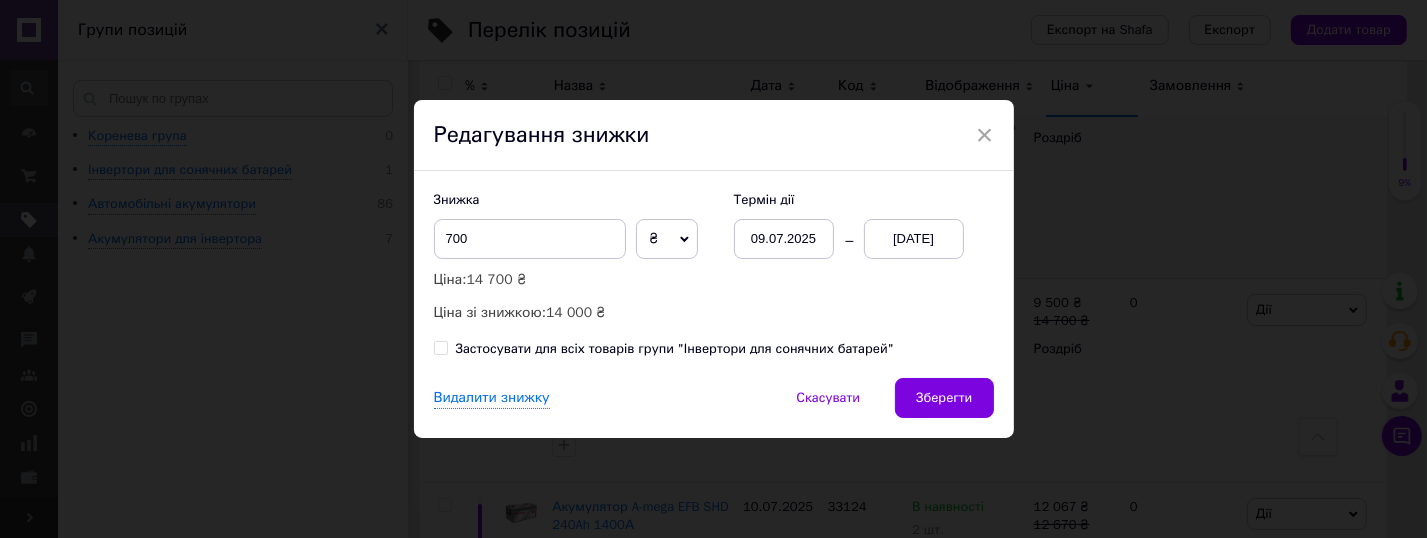 click on "[DATE]" at bounding box center [914, 239] 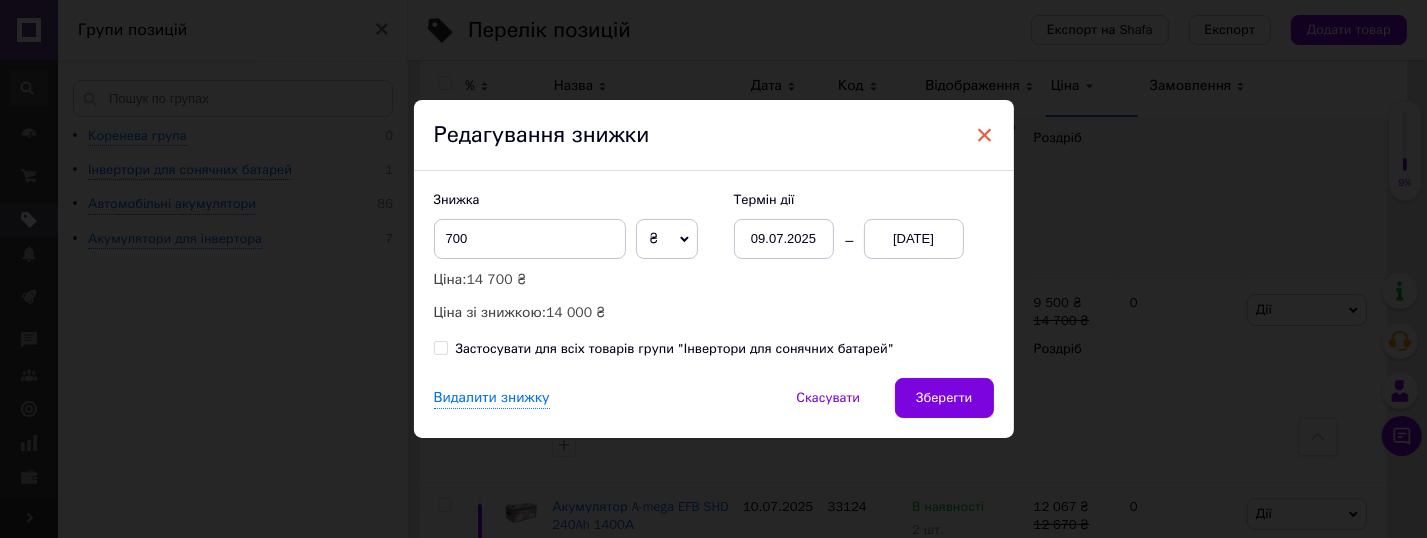 click on "×" at bounding box center (985, 135) 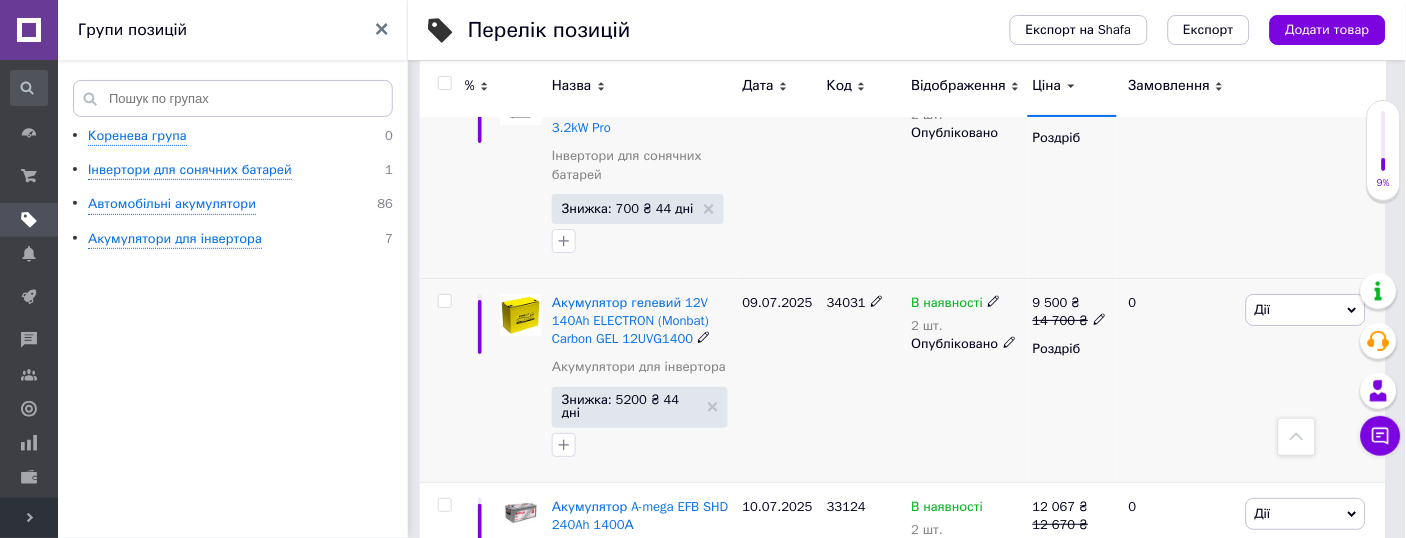 click on "Роздріб" at bounding box center [1072, 349] 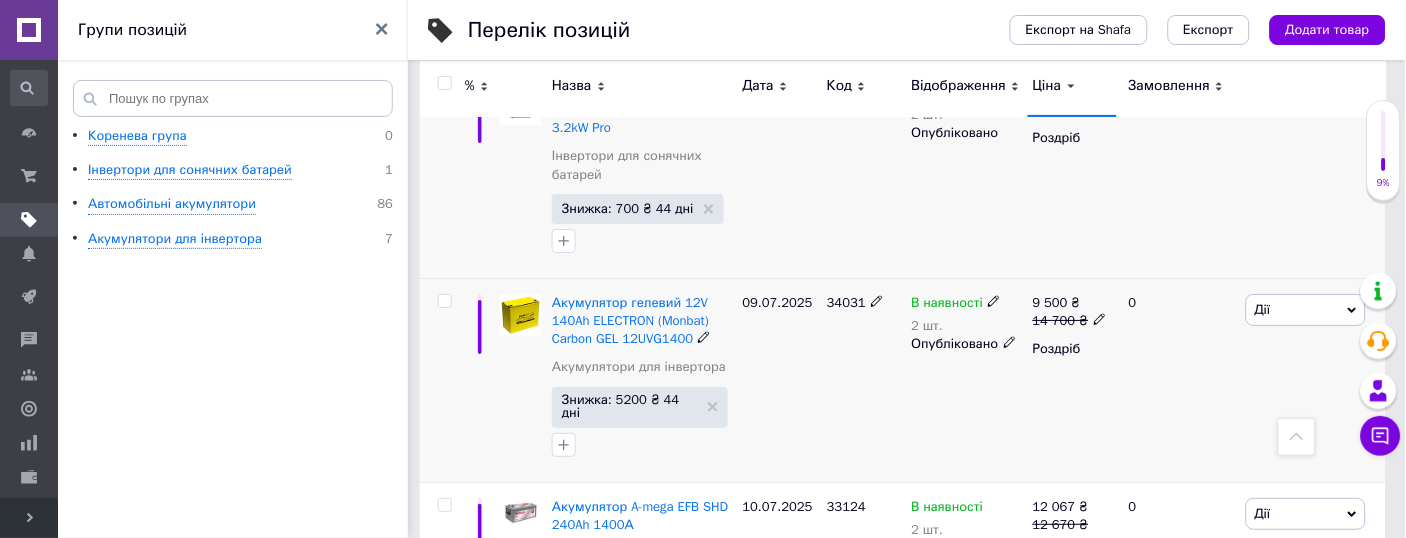 click 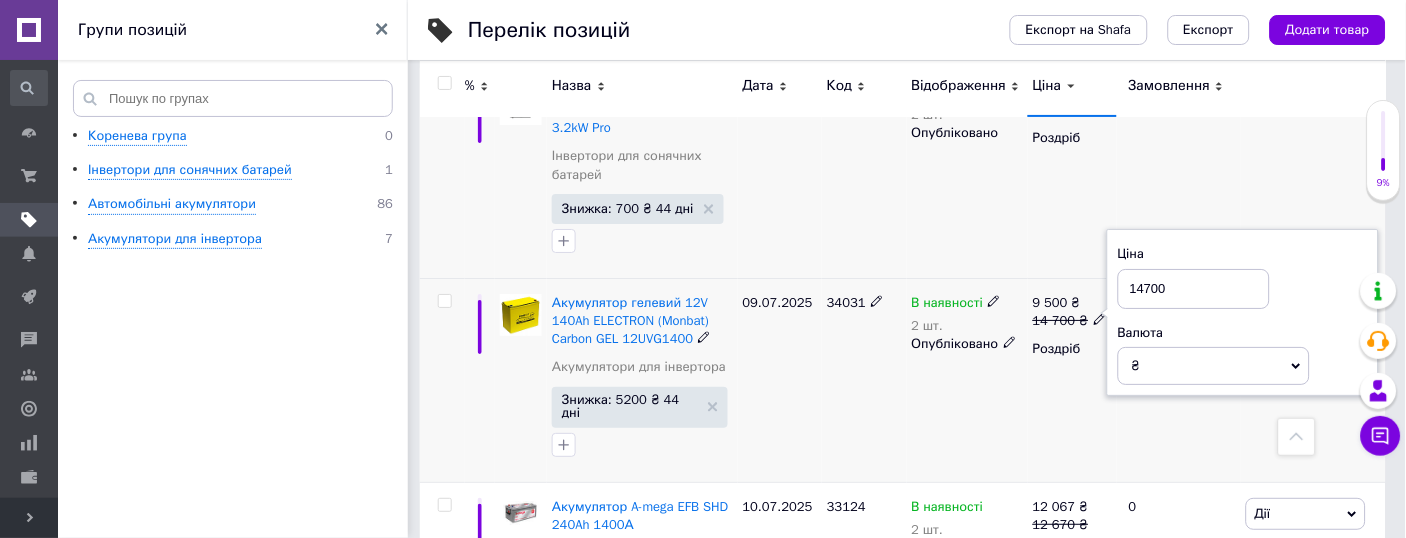 click on "В наявності 2 шт. Опубліковано" at bounding box center (967, 380) 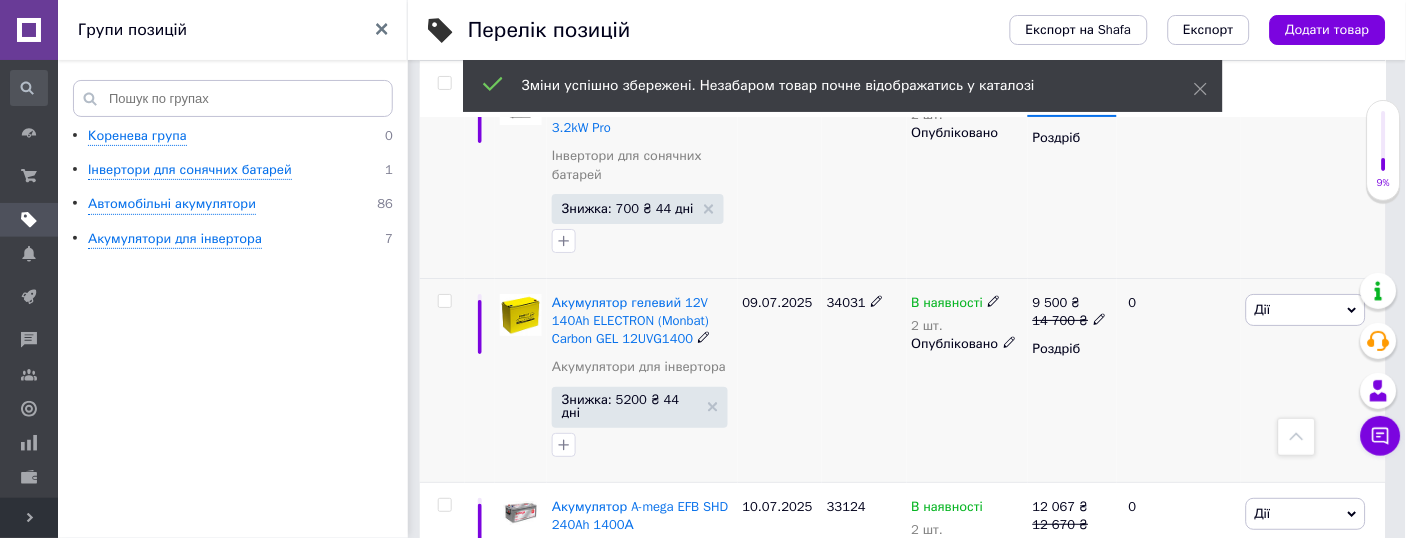 click 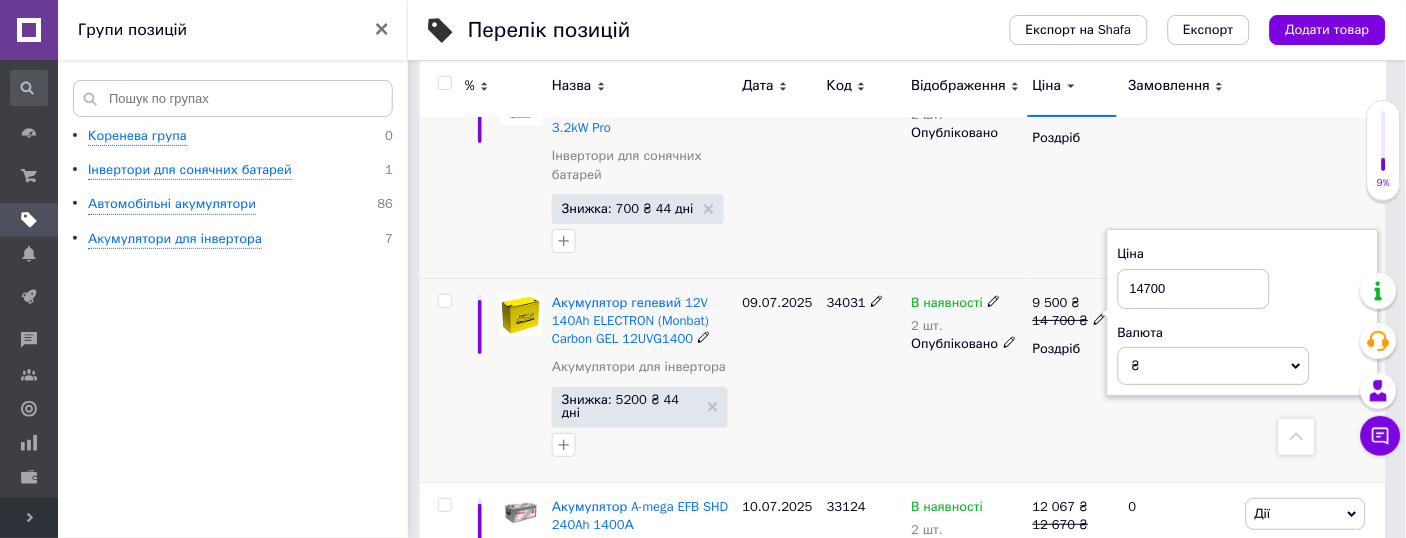 click on "9 500   ₴ 14 700   ₴ Ціна 14700 Валюта ₴ $ EUR CHF GBP ¥ PLN ₸ MDL HUF KGS CNY TRY KRW lei Роздріб" at bounding box center (1072, 380) 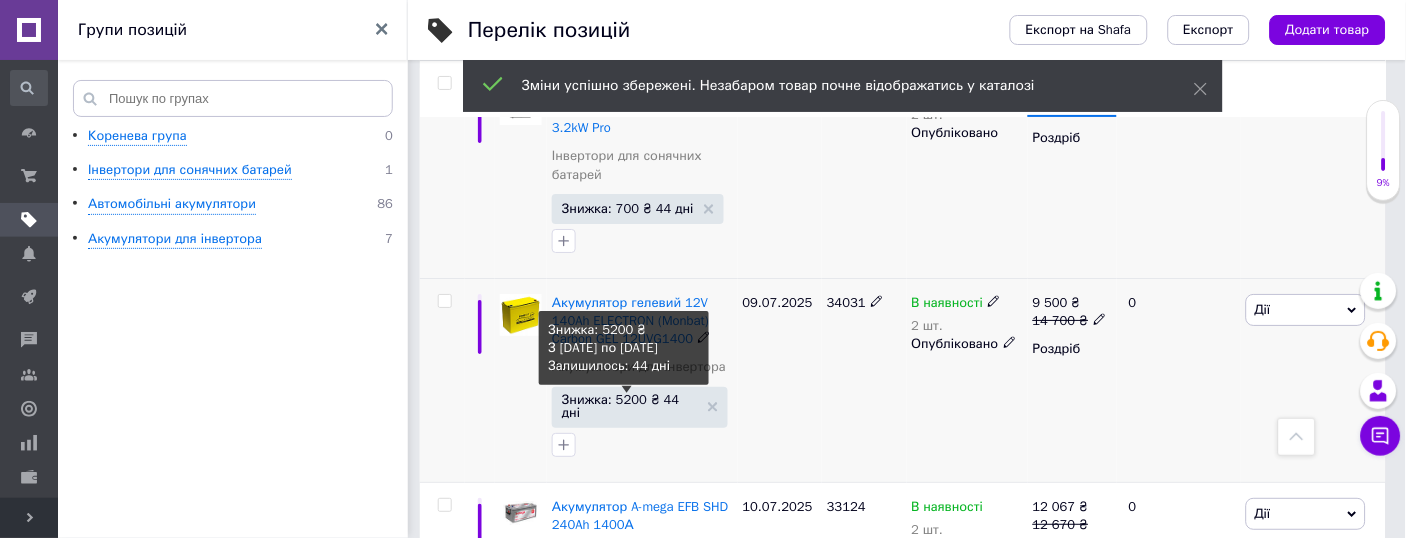 click on "Знижка: 5200 ₴ 44 дні" at bounding box center [630, 406] 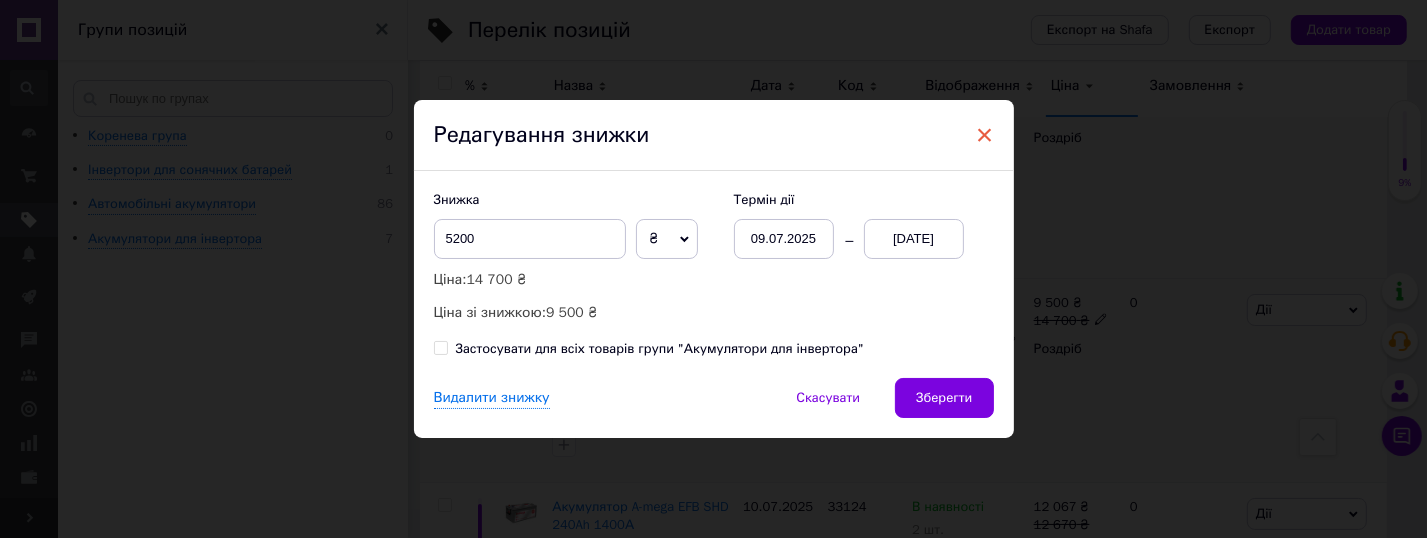 click on "×" at bounding box center [985, 135] 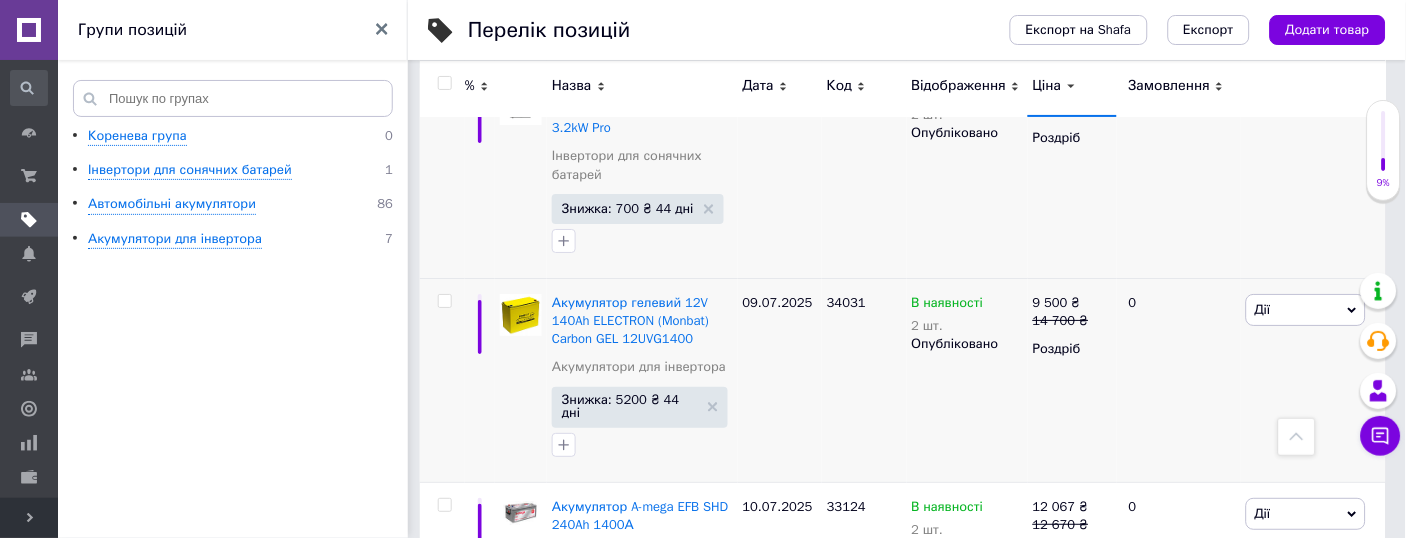click 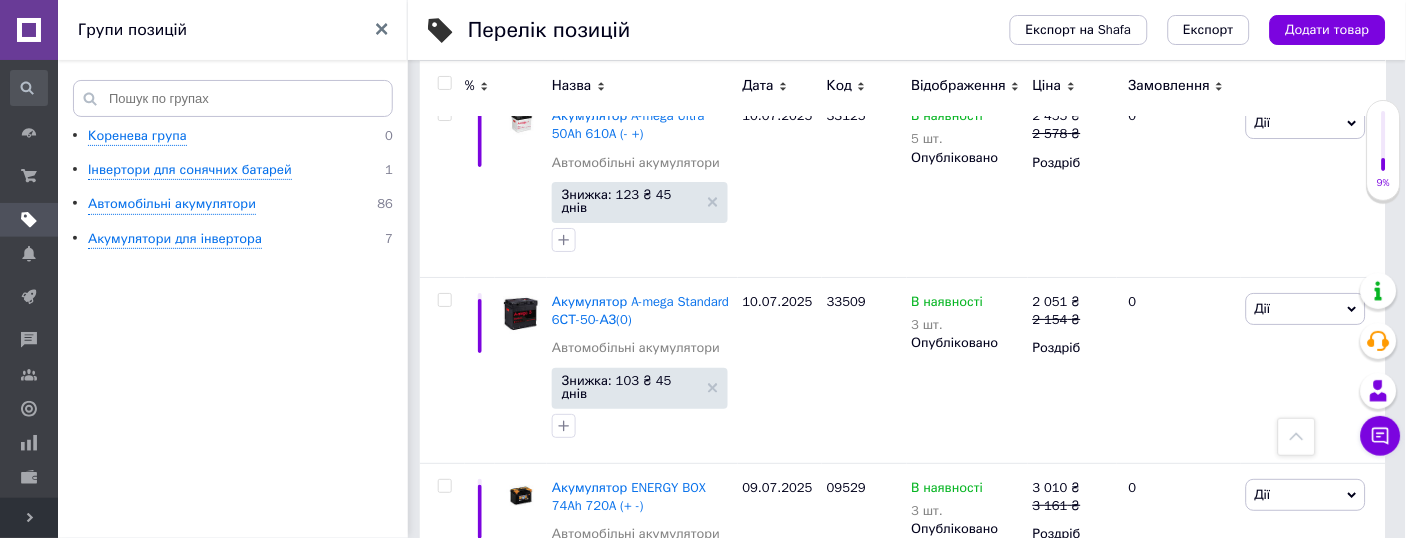 click on "%" at bounding box center [470, 86] 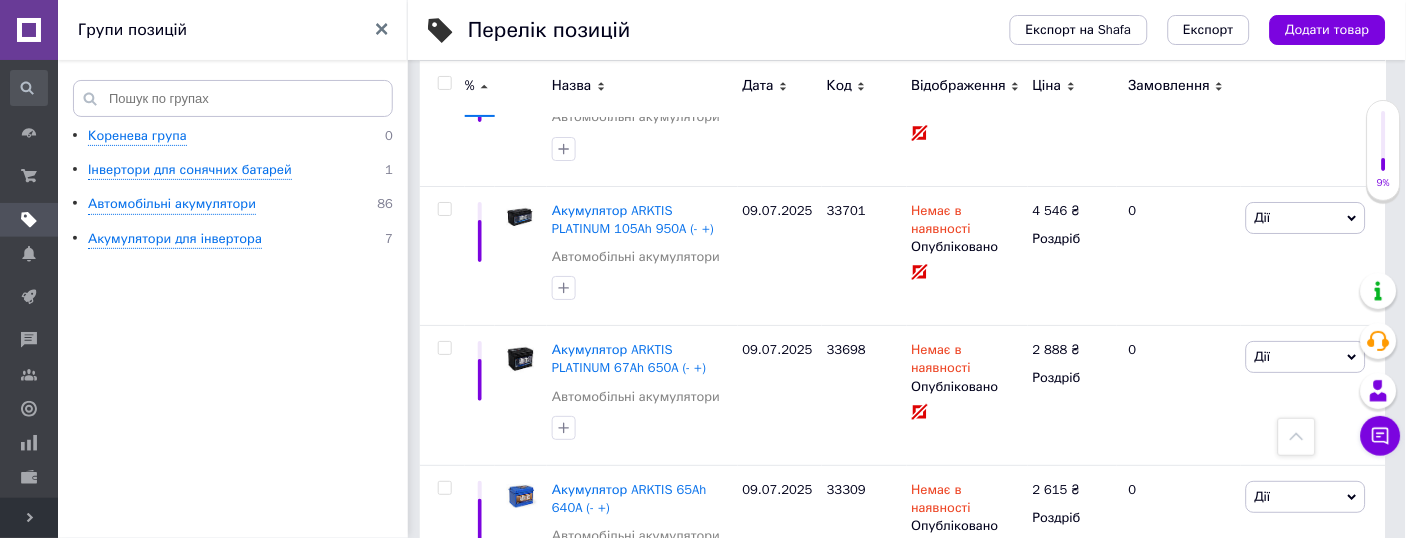 click on "%" at bounding box center (470, 86) 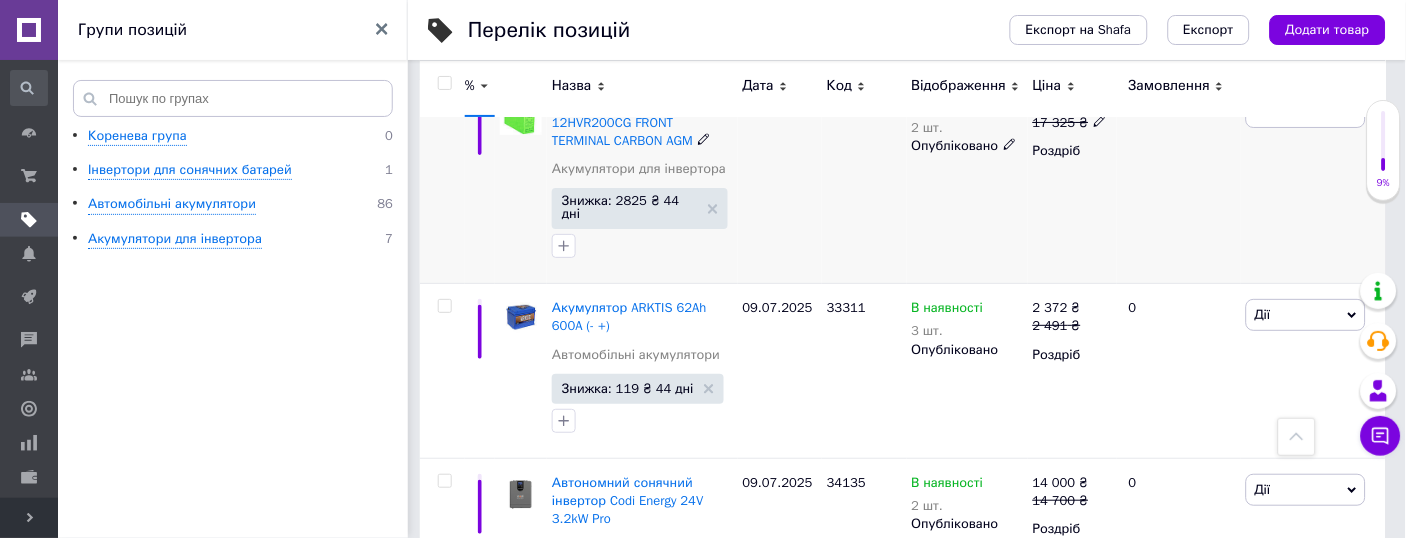 scroll, scrollTop: 1866, scrollLeft: 0, axis: vertical 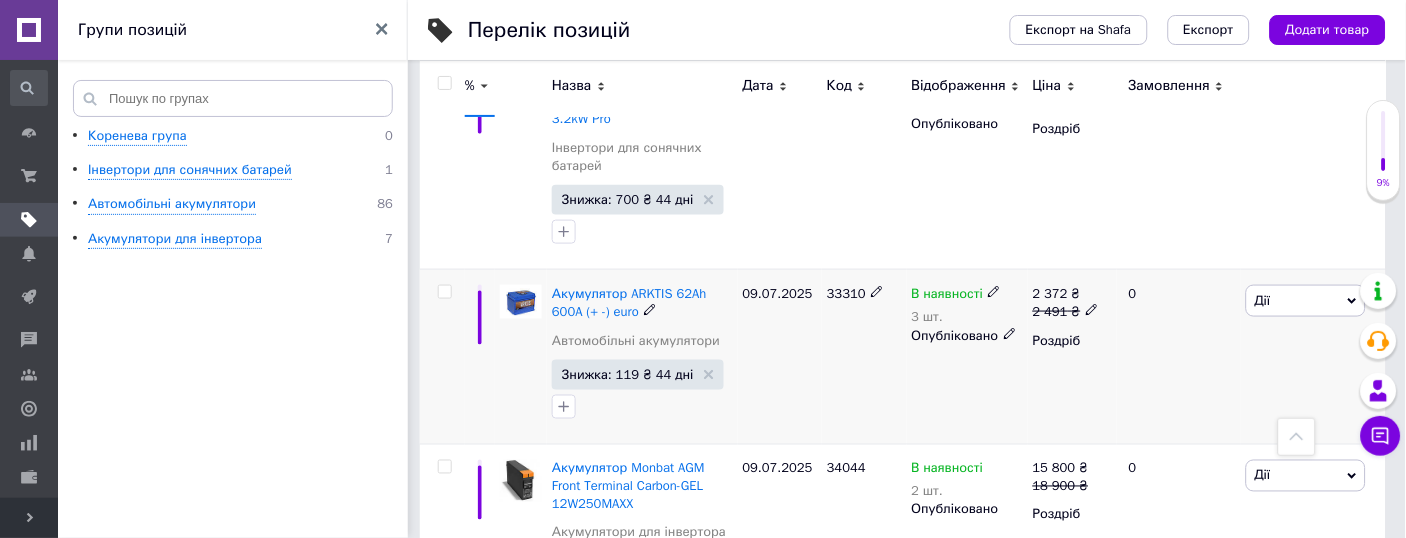 click 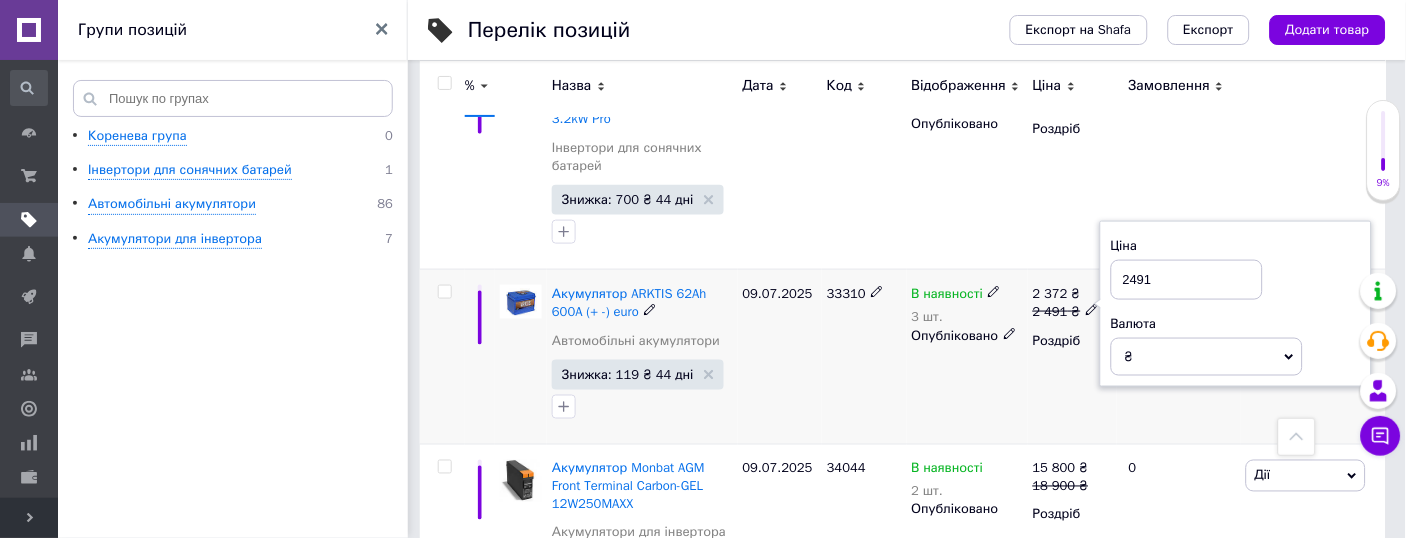 click 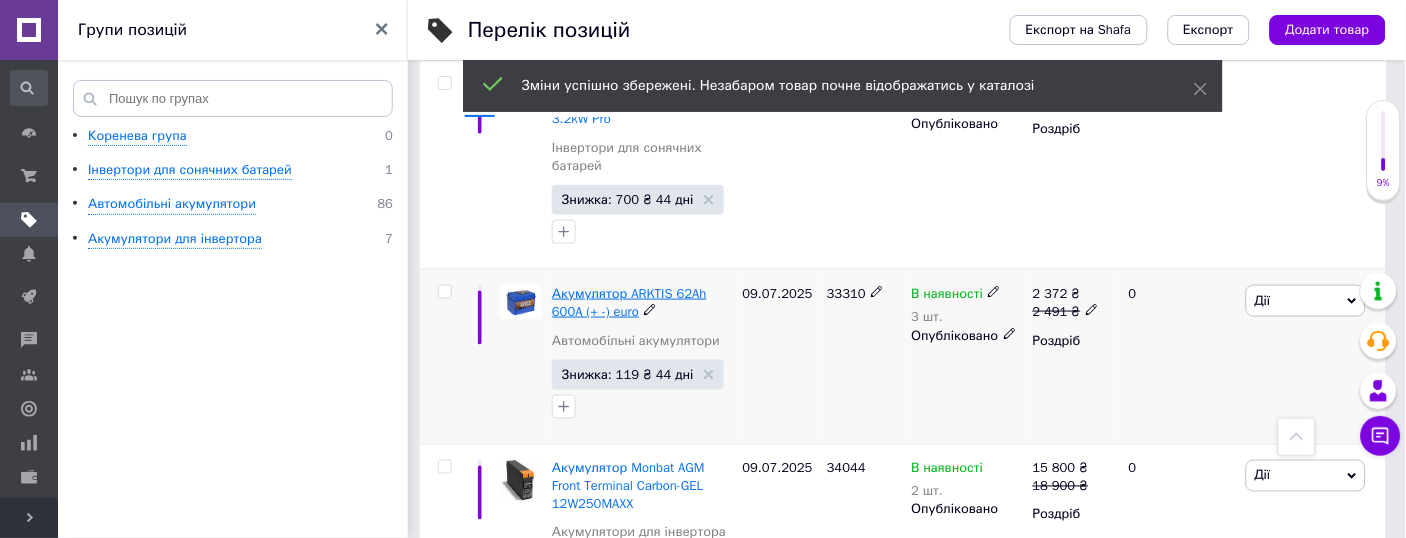 click on "Акумулятор ARKTIS 62Ah 600A (+ -) euro" at bounding box center (629, 302) 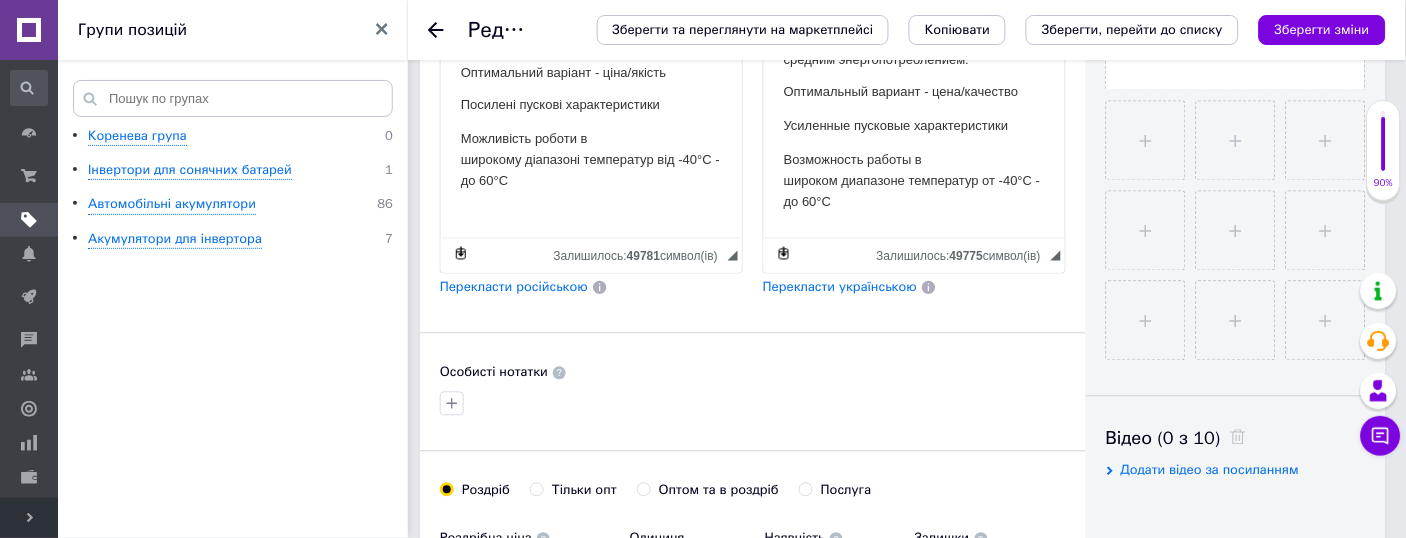 scroll, scrollTop: 1066, scrollLeft: 0, axis: vertical 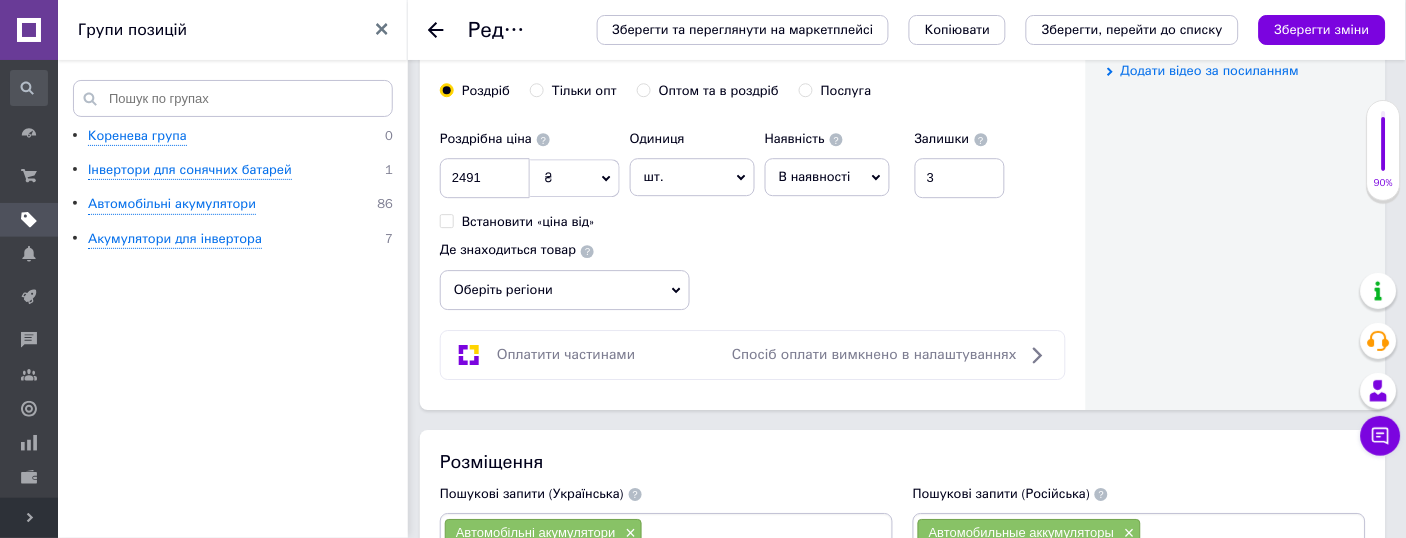 click on "Оптом та в роздріб" at bounding box center [643, 89] 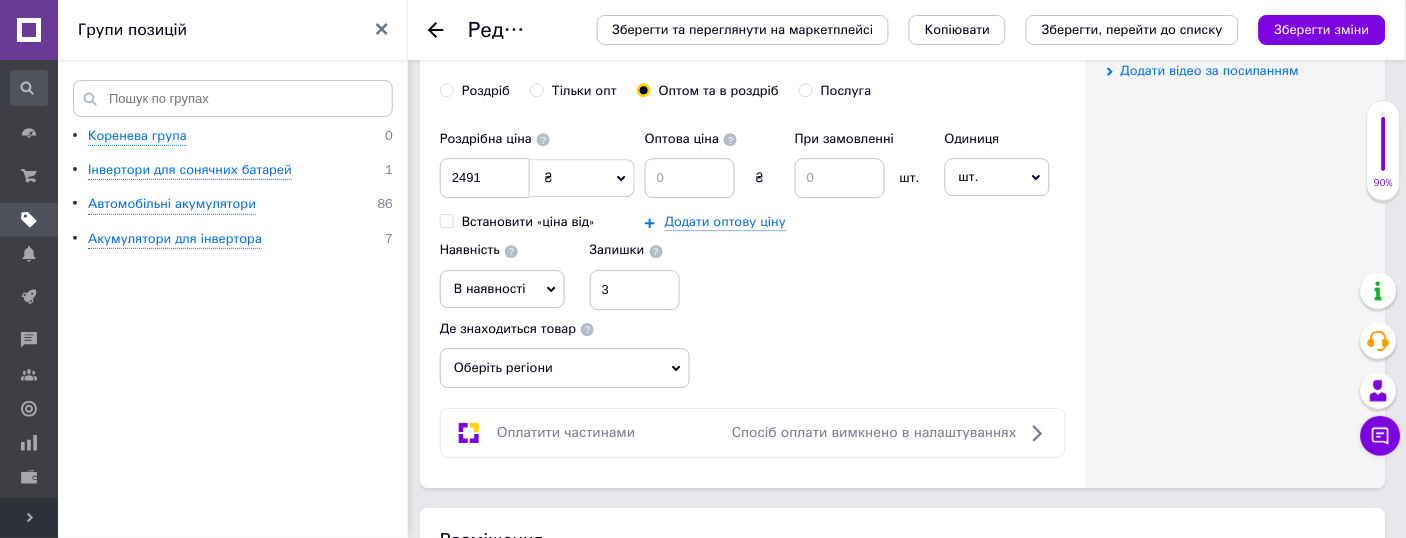 click on "Оптом та в роздріб" at bounding box center (643, 89) 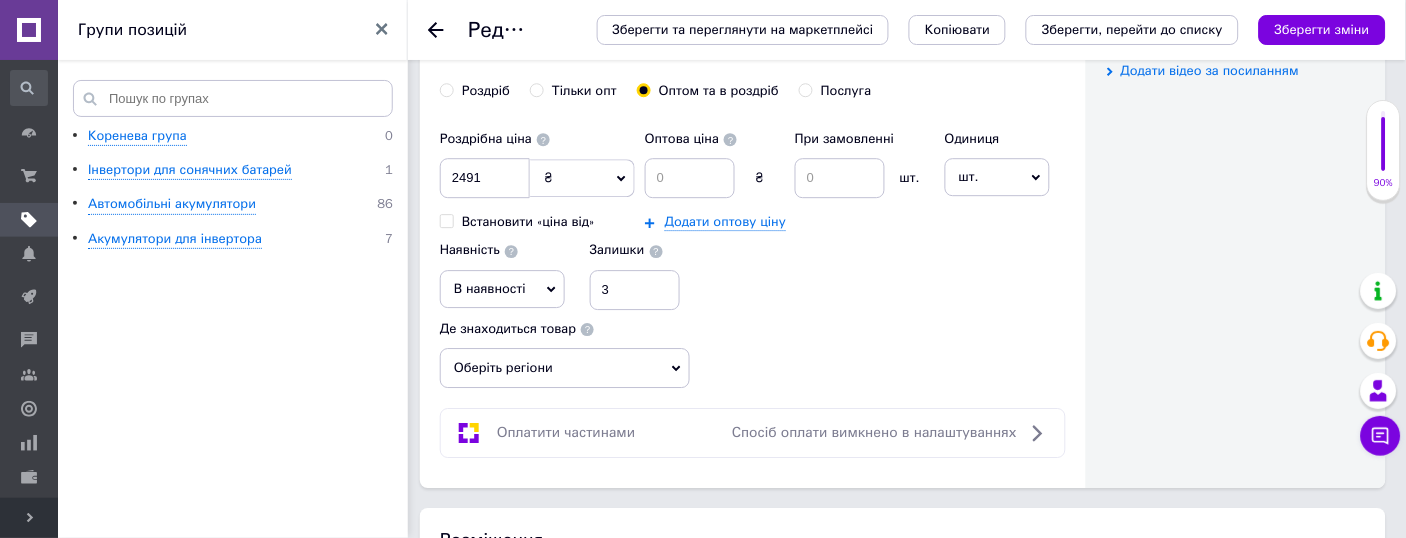 scroll, scrollTop: 1084, scrollLeft: 0, axis: vertical 